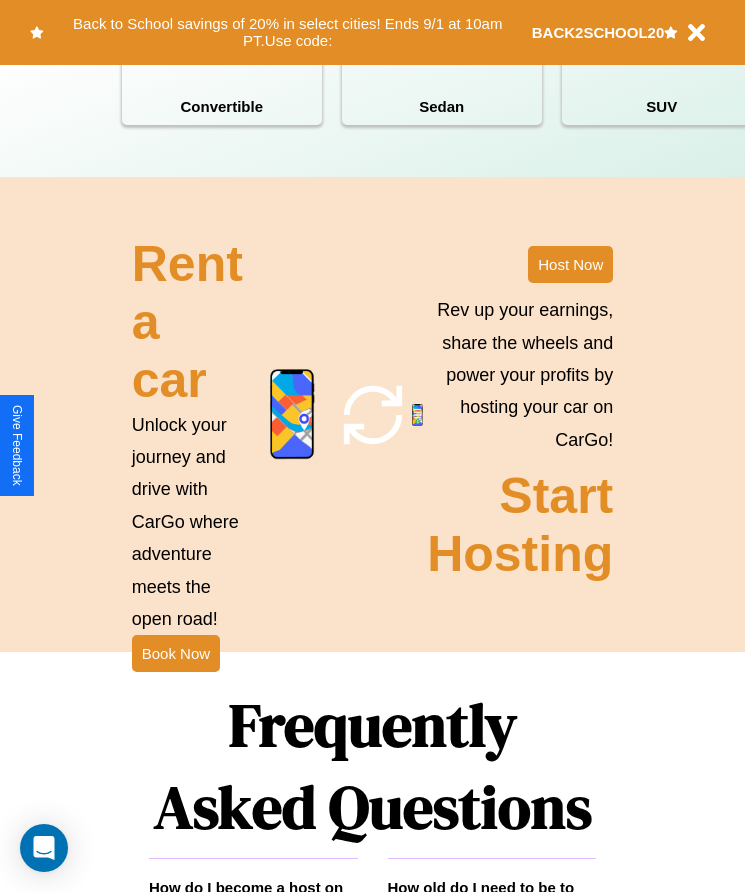 scroll, scrollTop: 2608, scrollLeft: 0, axis: vertical 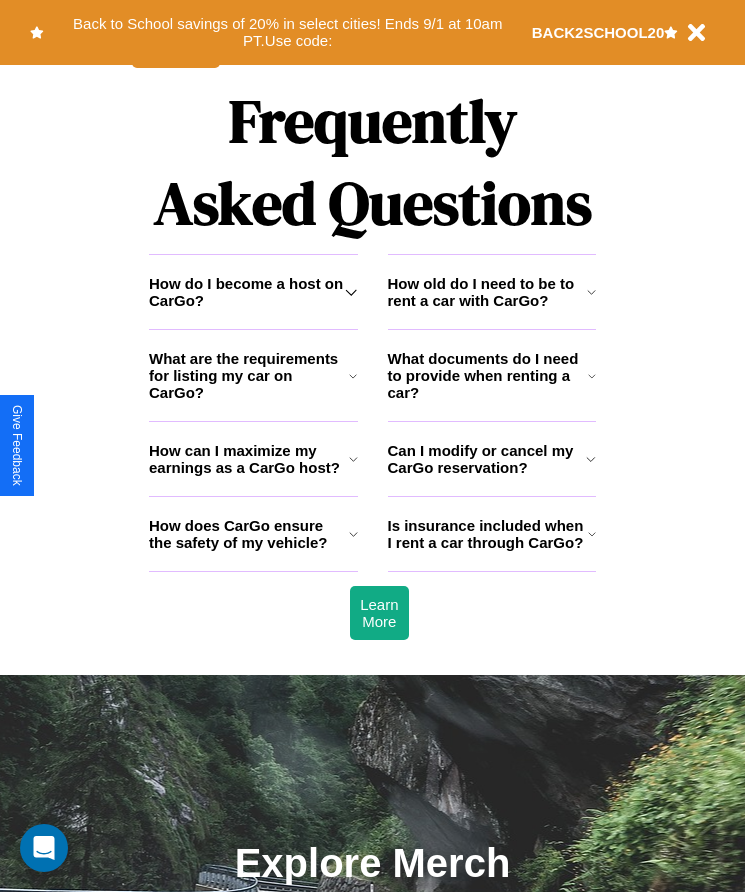 click on "How does CarGo ensure the safety of my vehicle?" at bounding box center (249, 534) 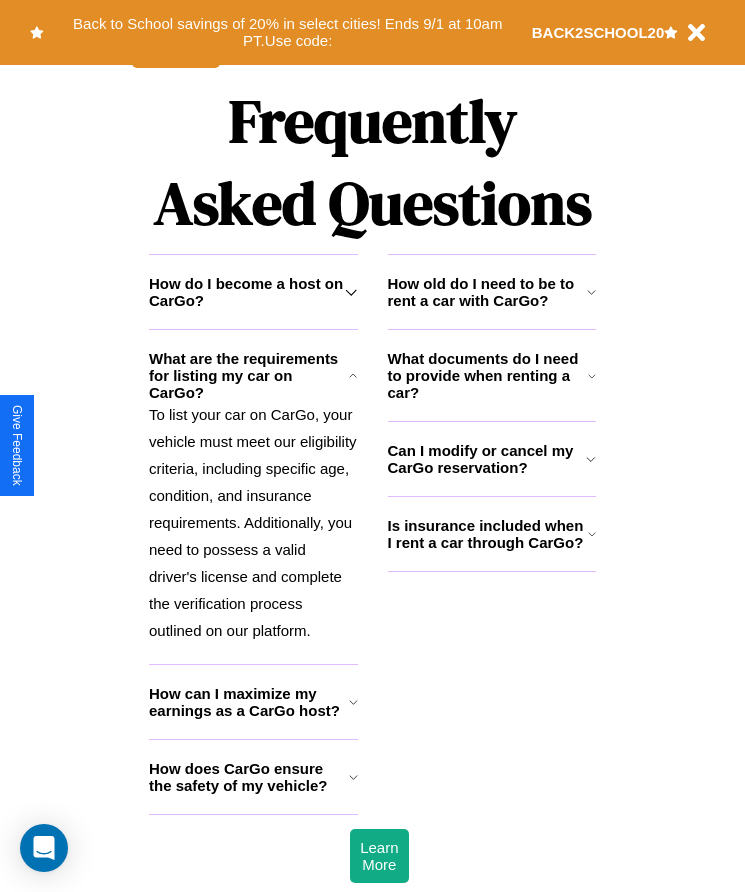 click 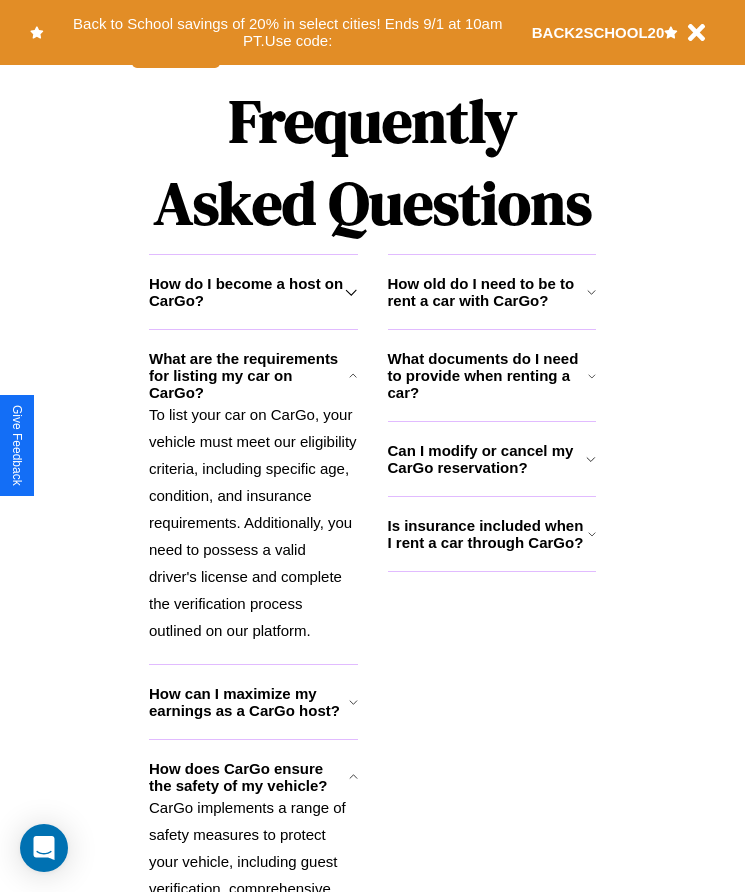 click 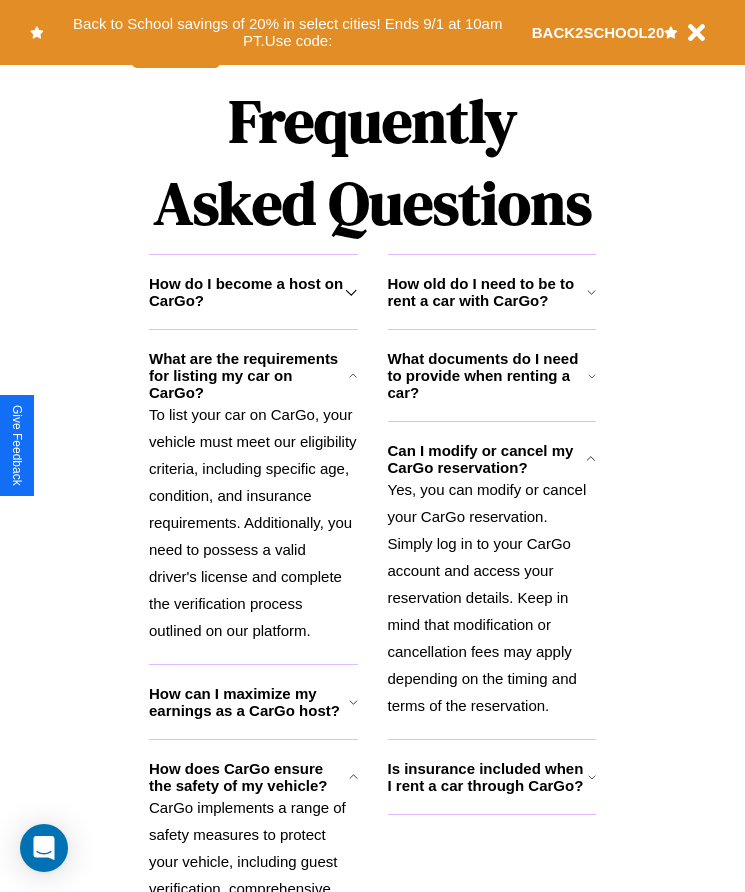 click on "Is insurance included when I rent a car through CarGo?" at bounding box center [488, 777] 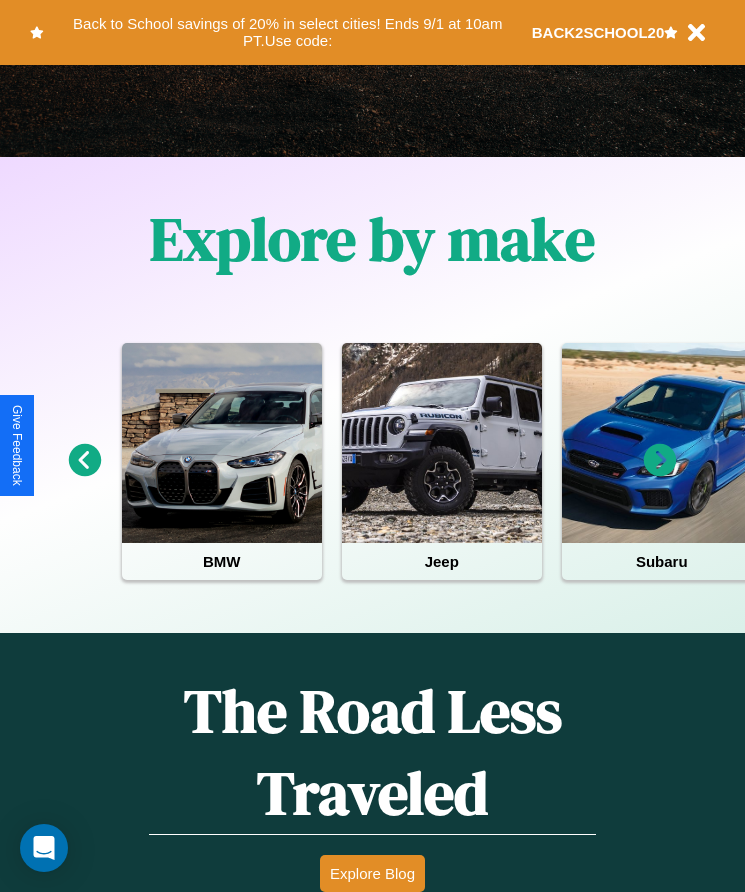 scroll, scrollTop: 334, scrollLeft: 0, axis: vertical 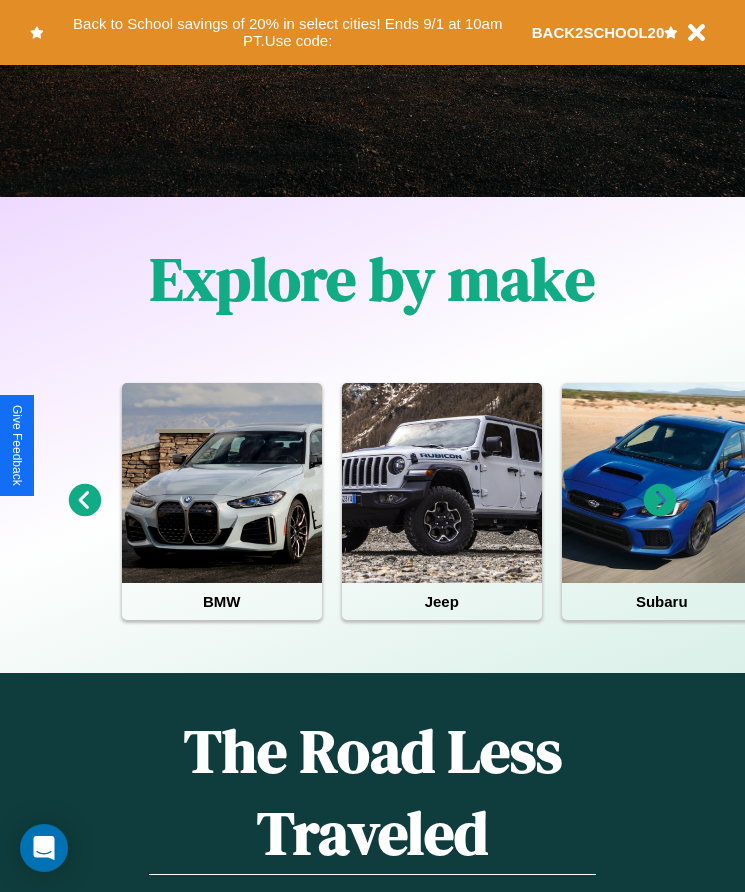 click 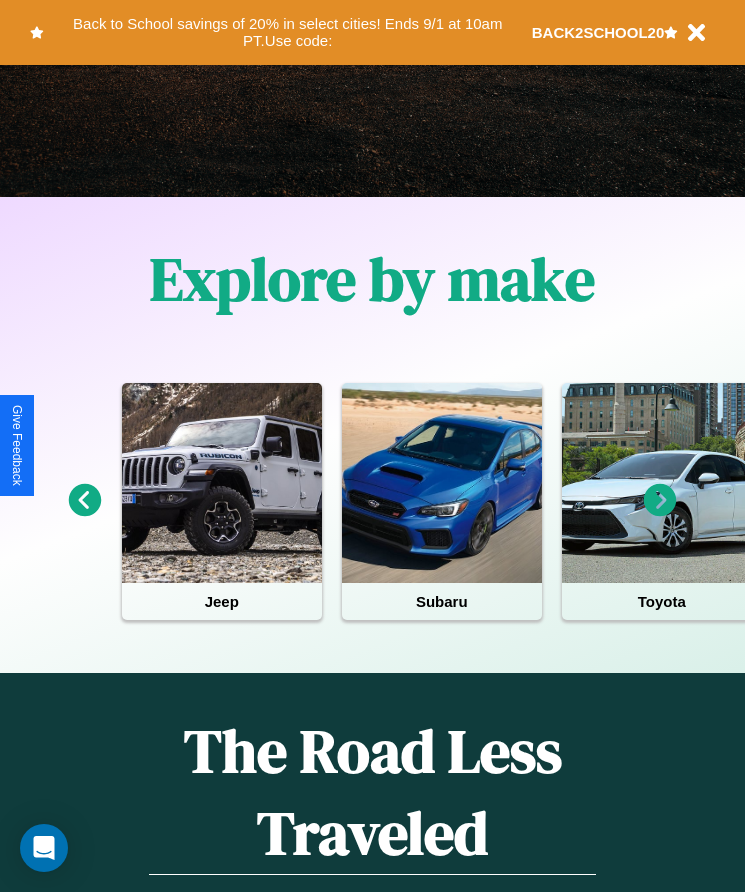 click 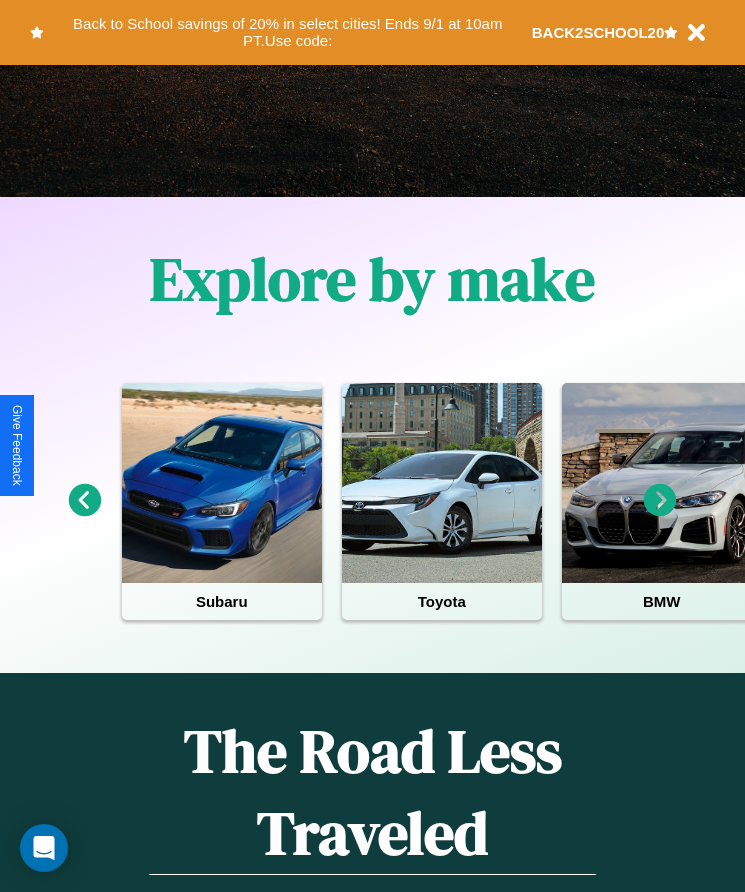 click 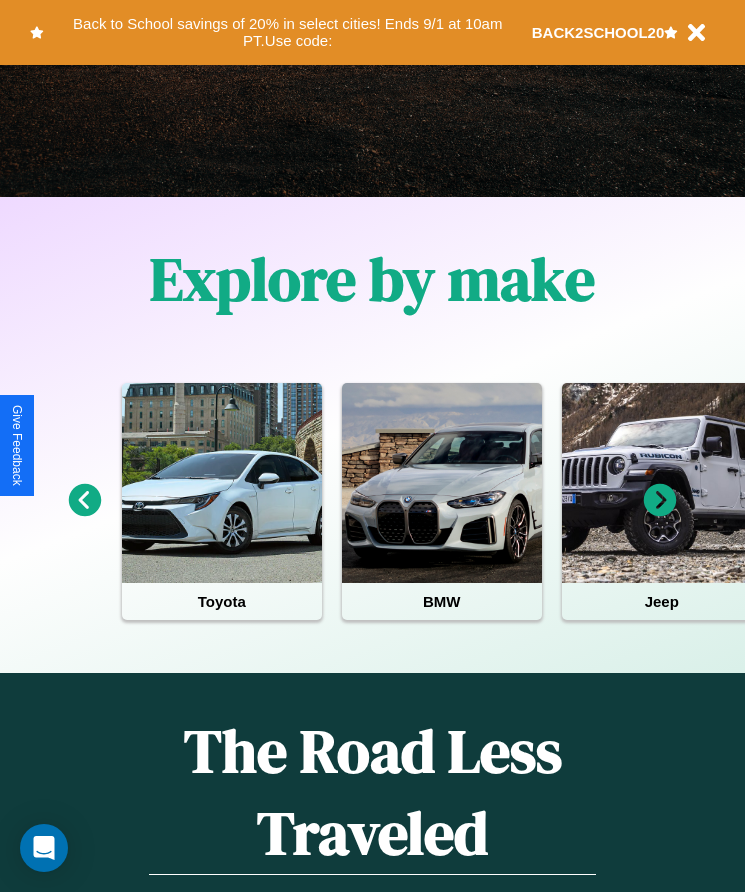 click 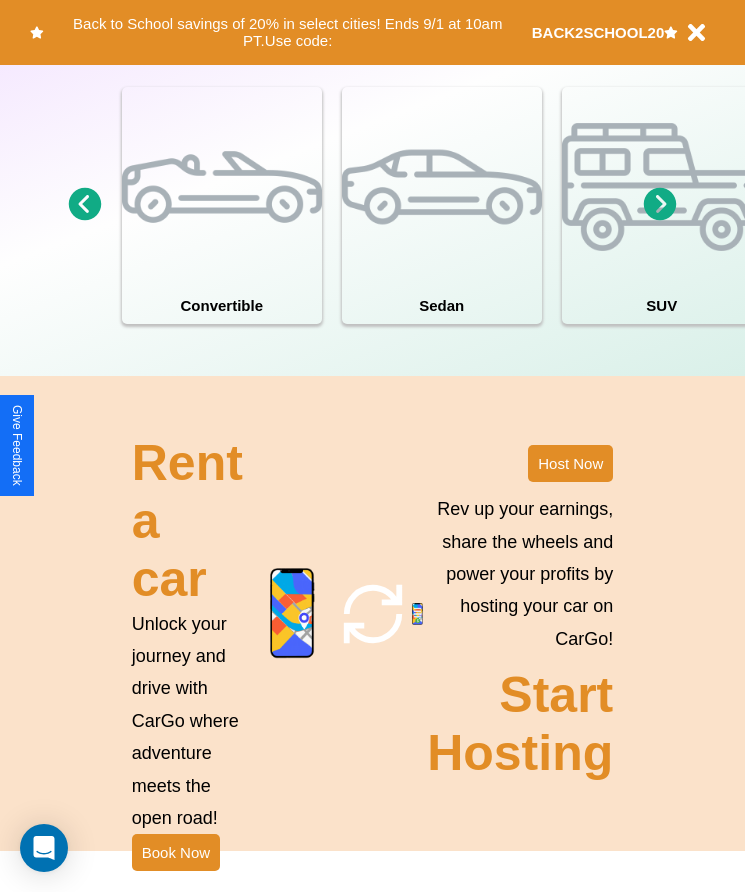 scroll, scrollTop: 1855, scrollLeft: 0, axis: vertical 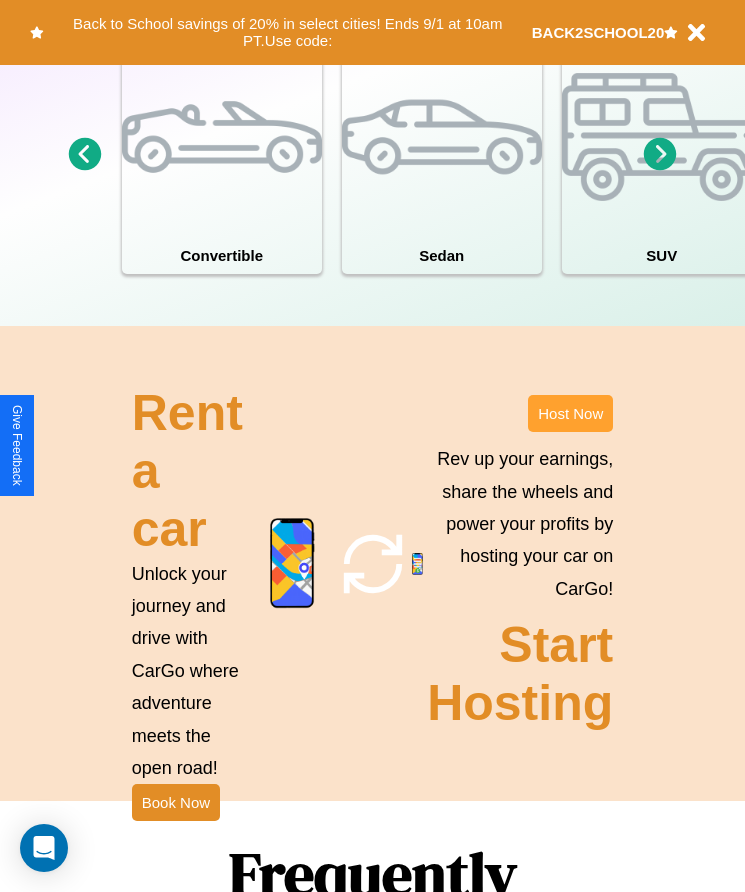 click on "Host Now" at bounding box center (570, 413) 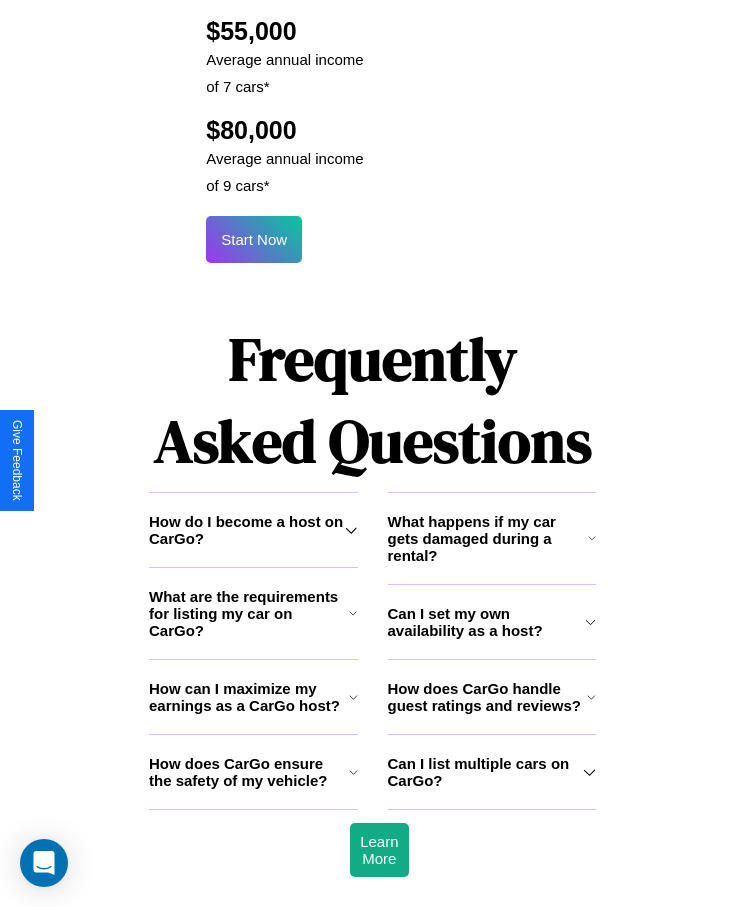 scroll, scrollTop: 2638, scrollLeft: 0, axis: vertical 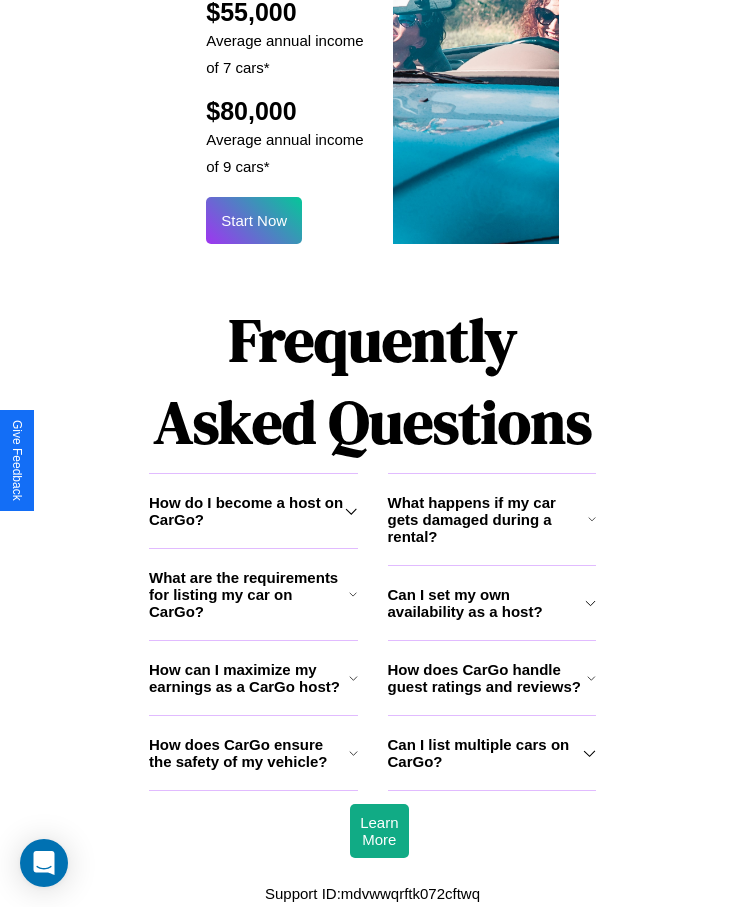click on "What happens if my car gets damaged during a rental?" at bounding box center (488, 519) 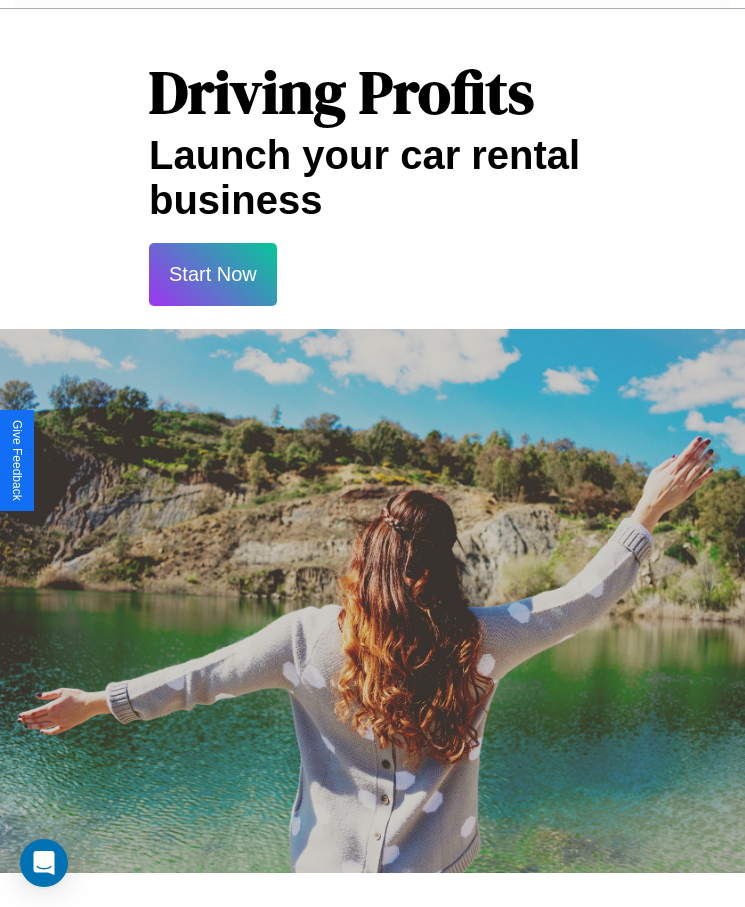 scroll, scrollTop: 0, scrollLeft: 0, axis: both 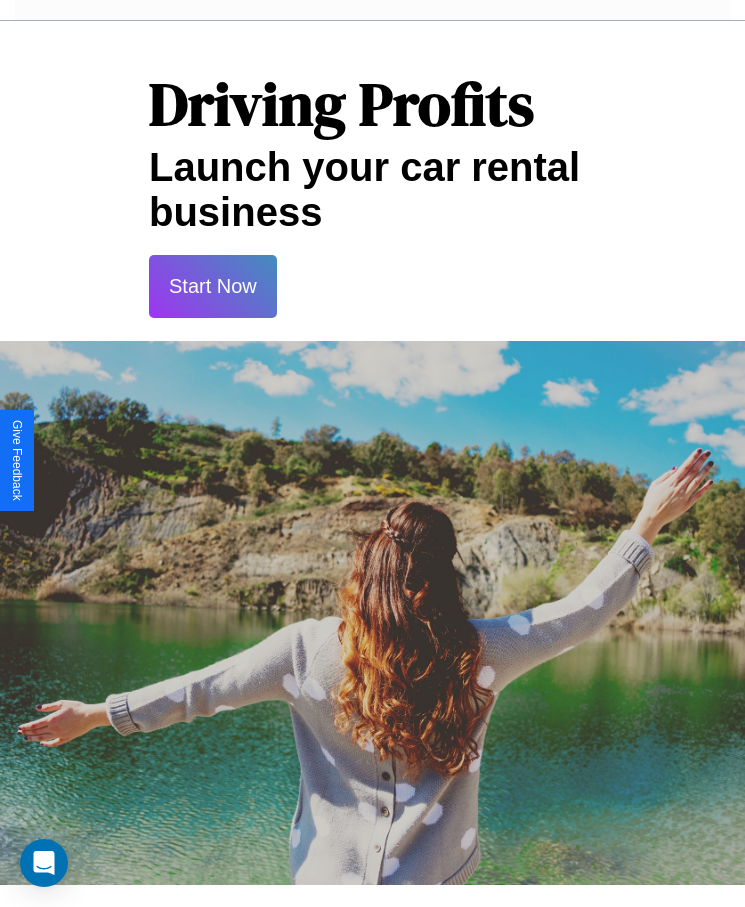 click on "Start Now" at bounding box center (213, 286) 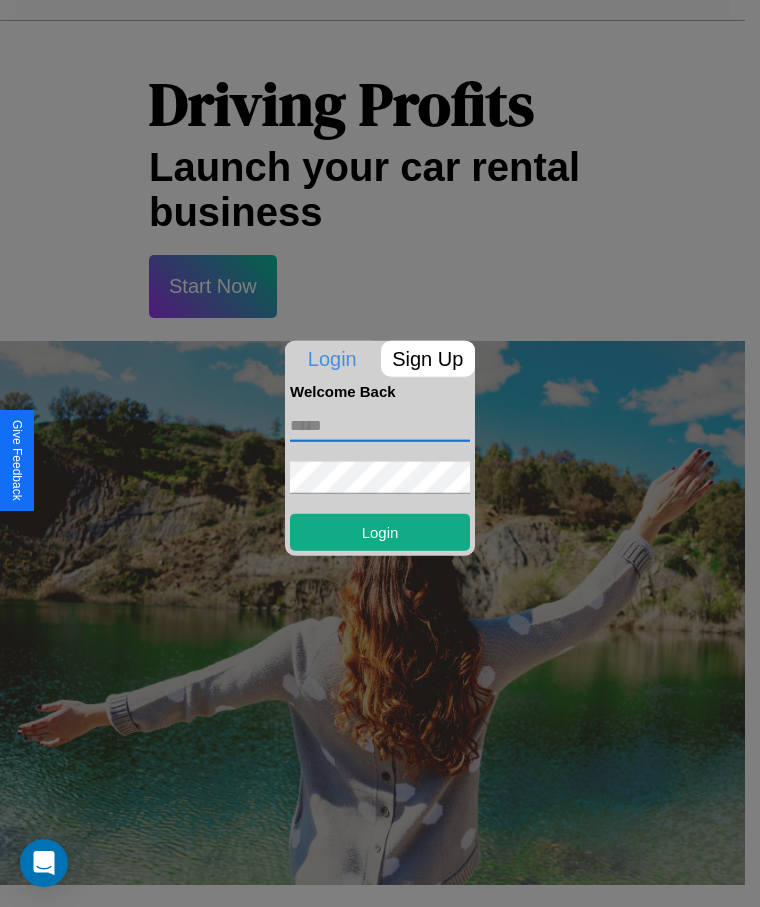 click at bounding box center [380, 425] 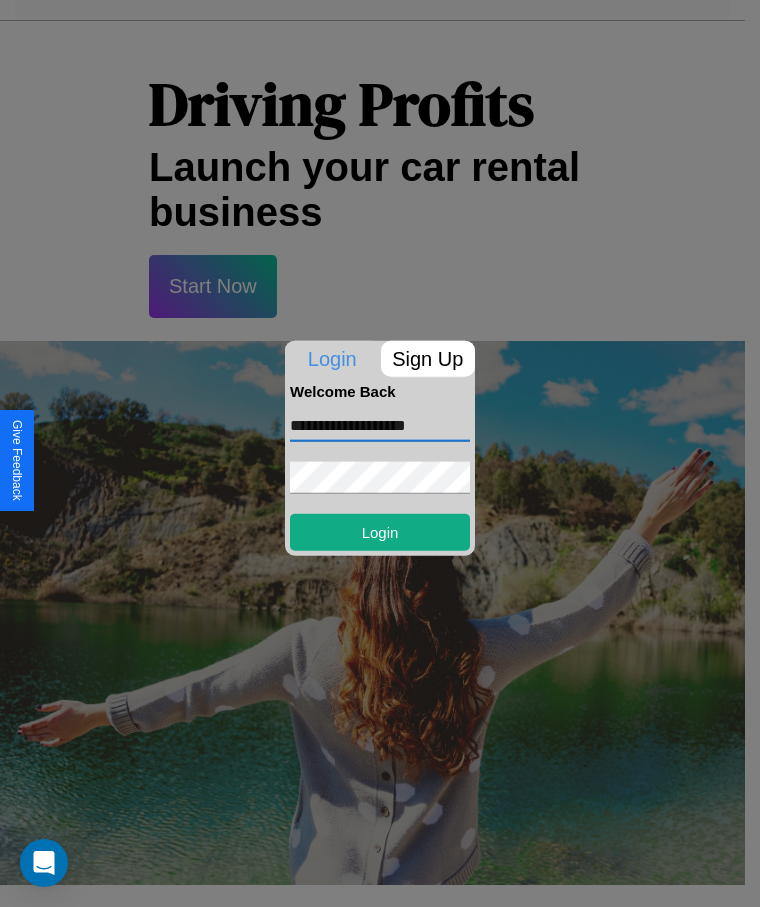 type on "**********" 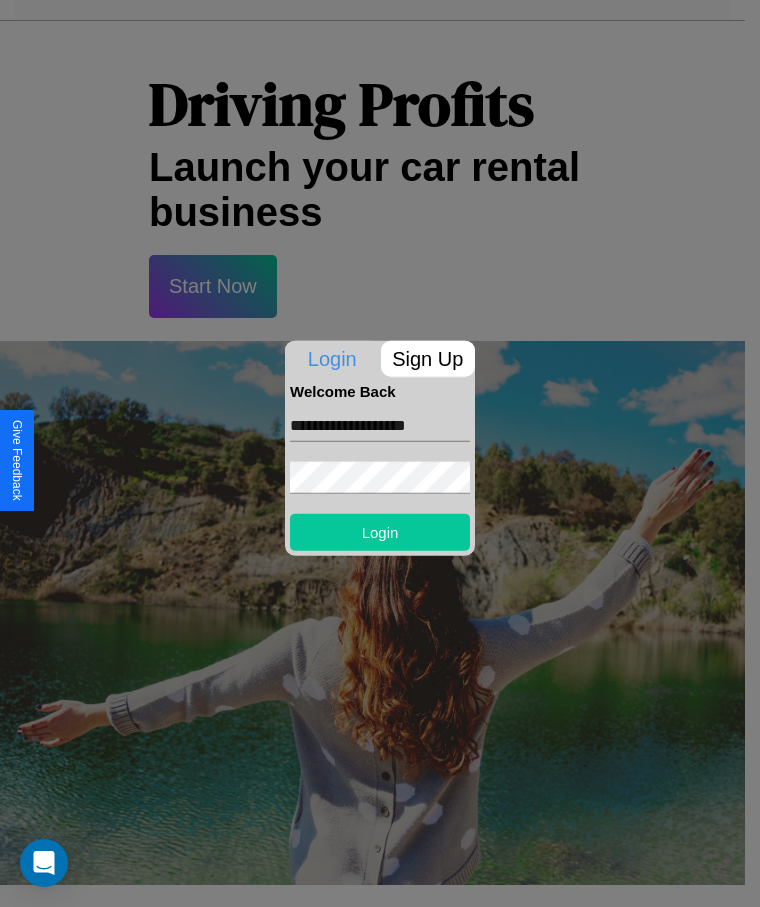 click on "Login" at bounding box center (380, 531) 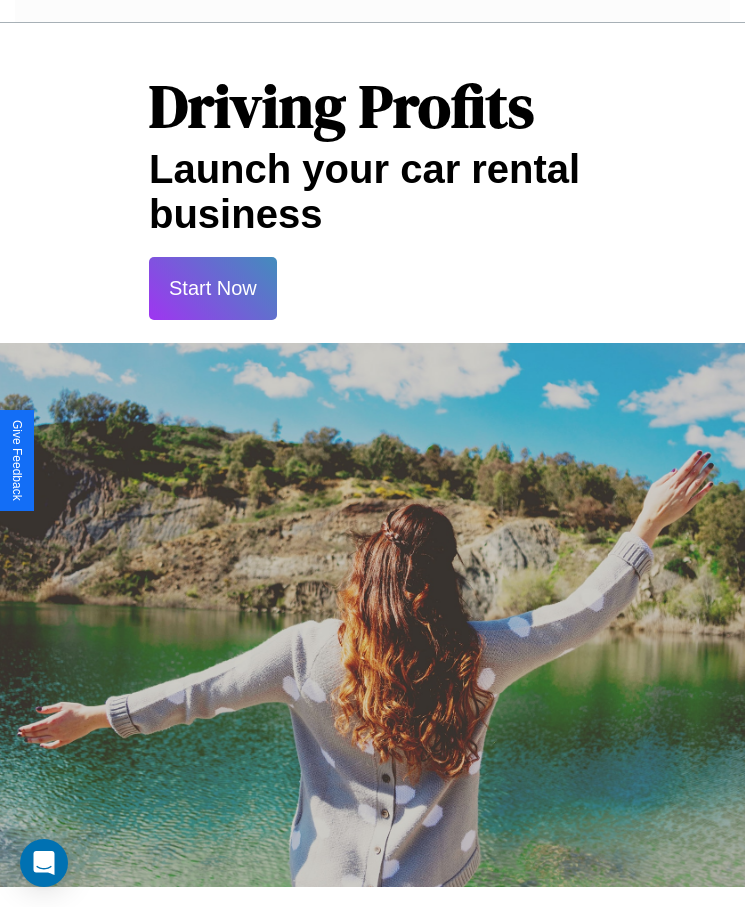 click on "Start Now" at bounding box center (213, 288) 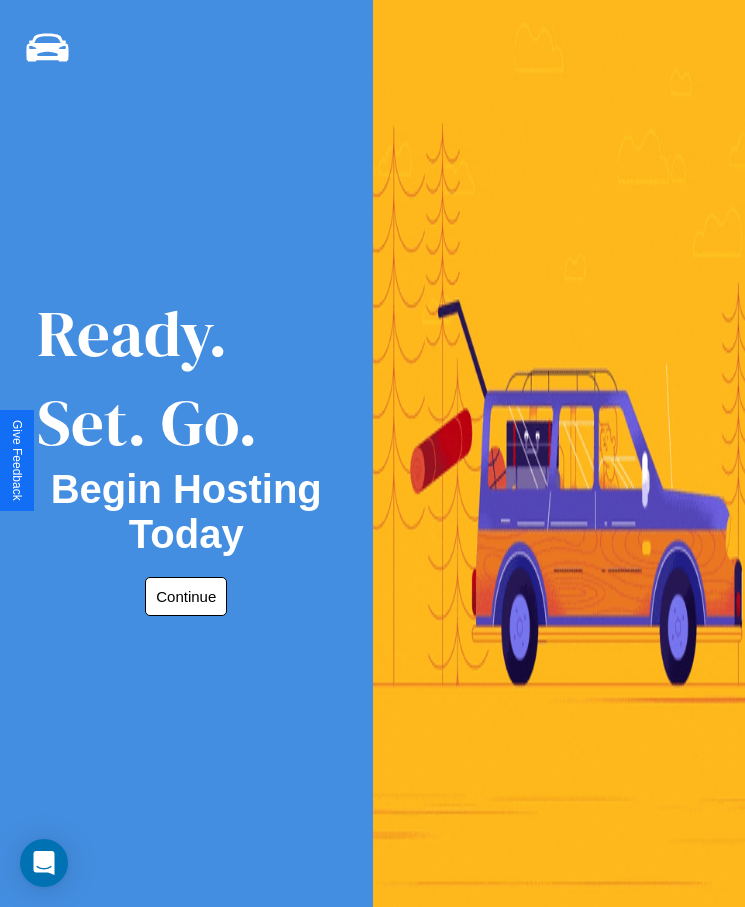 click on "Continue" at bounding box center (186, 596) 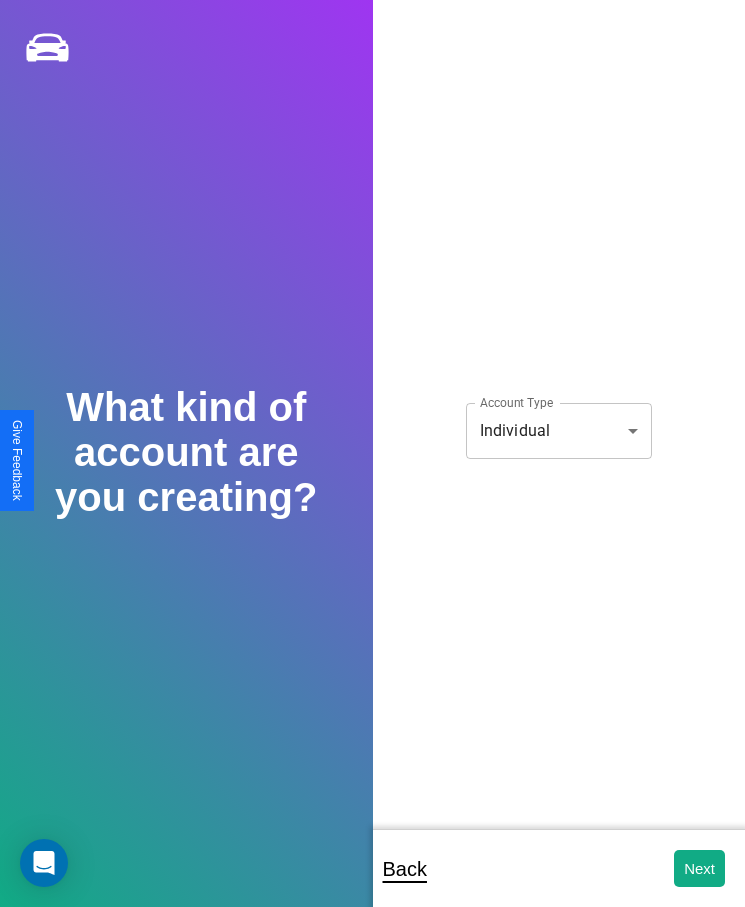 click on "**********" at bounding box center [372, 467] 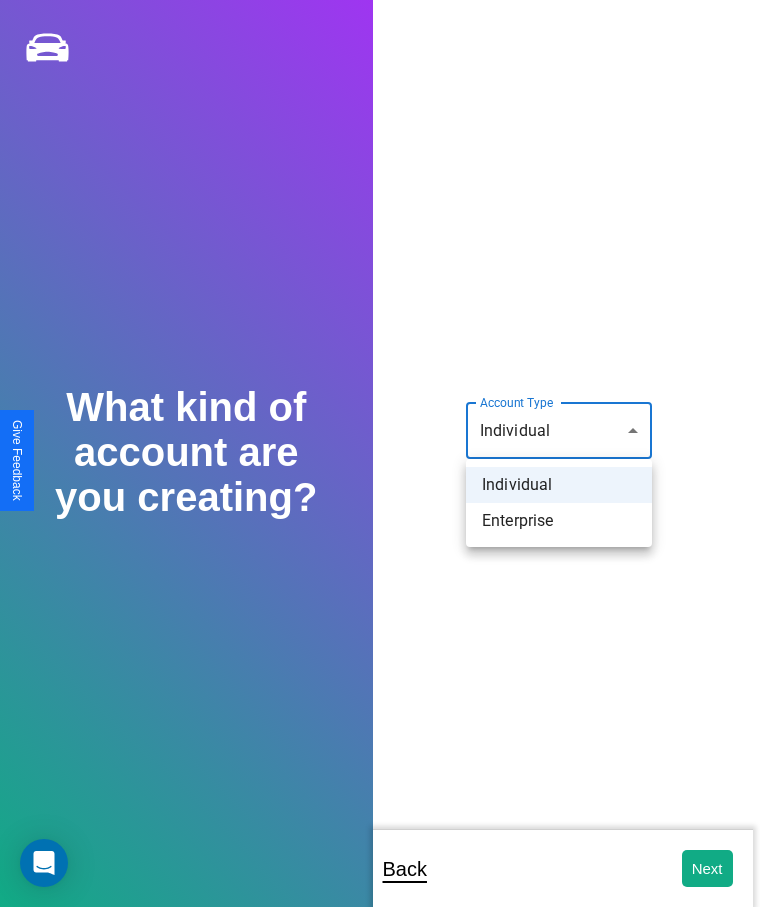 click on "Individual" at bounding box center (559, 485) 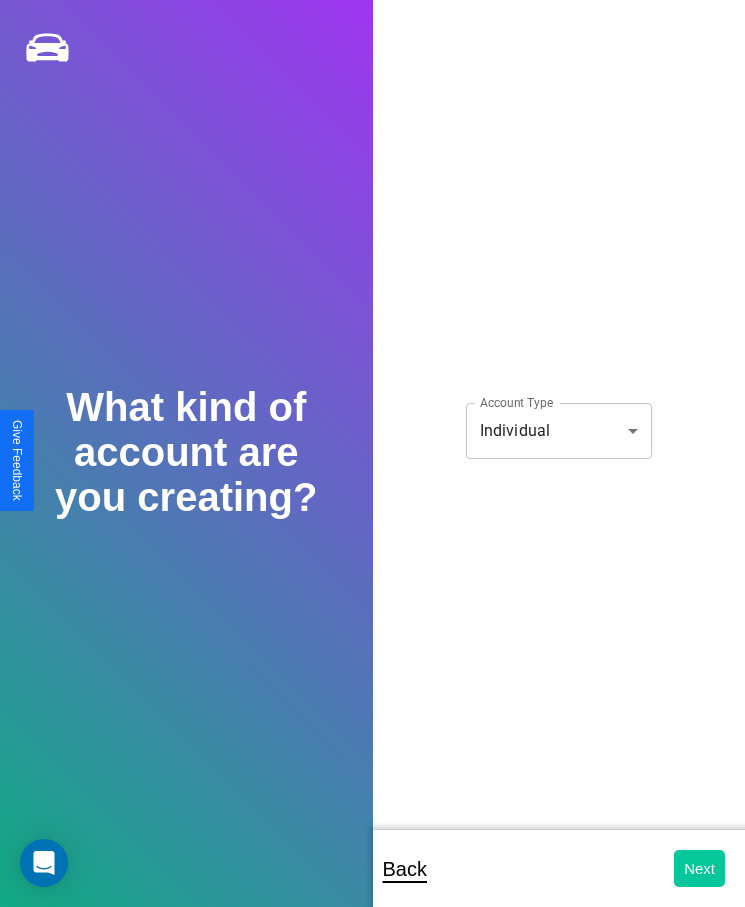 click on "Next" at bounding box center (699, 868) 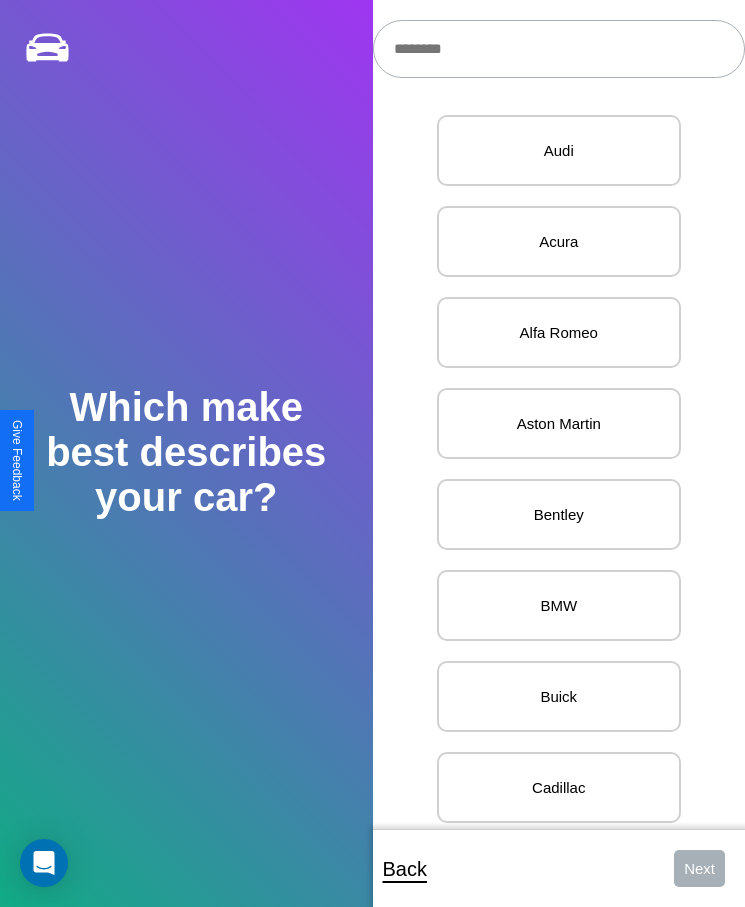 click at bounding box center (559, 49) 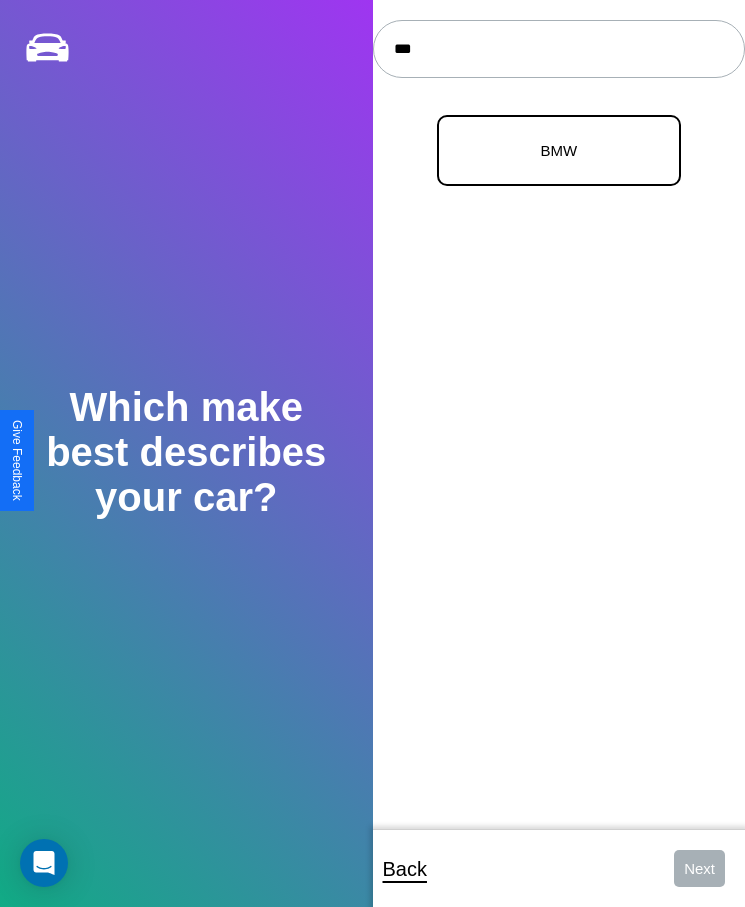 type on "***" 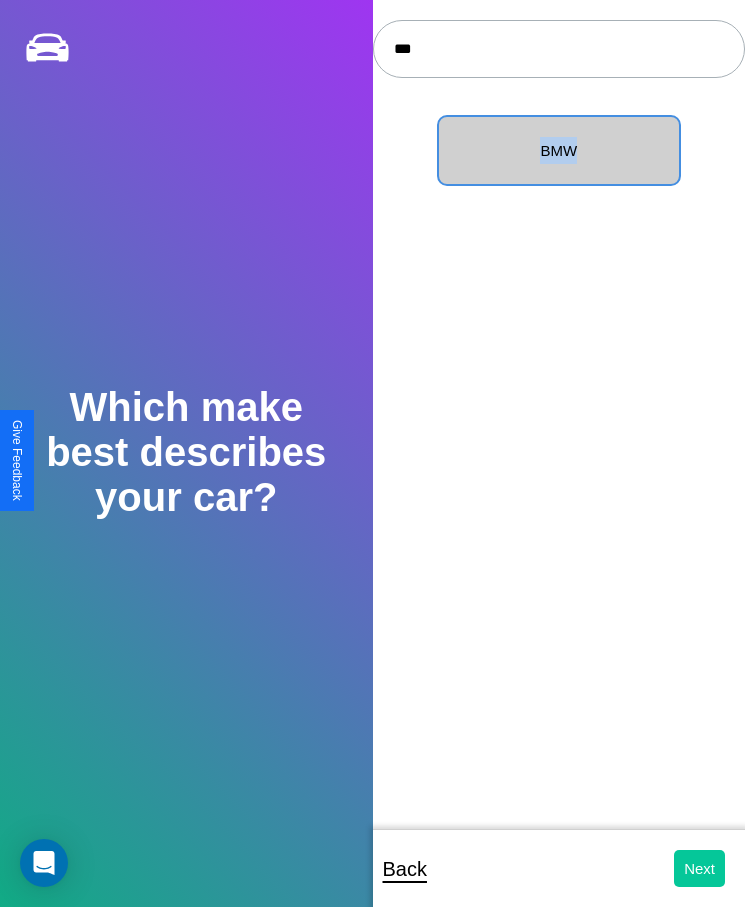 click on "Next" at bounding box center (699, 868) 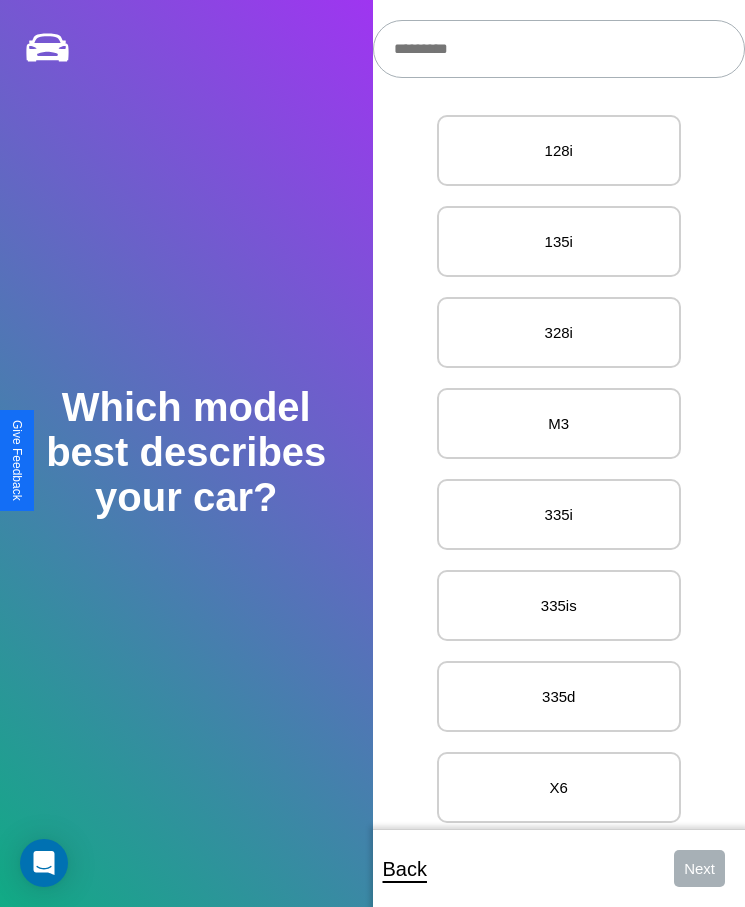 scroll, scrollTop: 27, scrollLeft: 0, axis: vertical 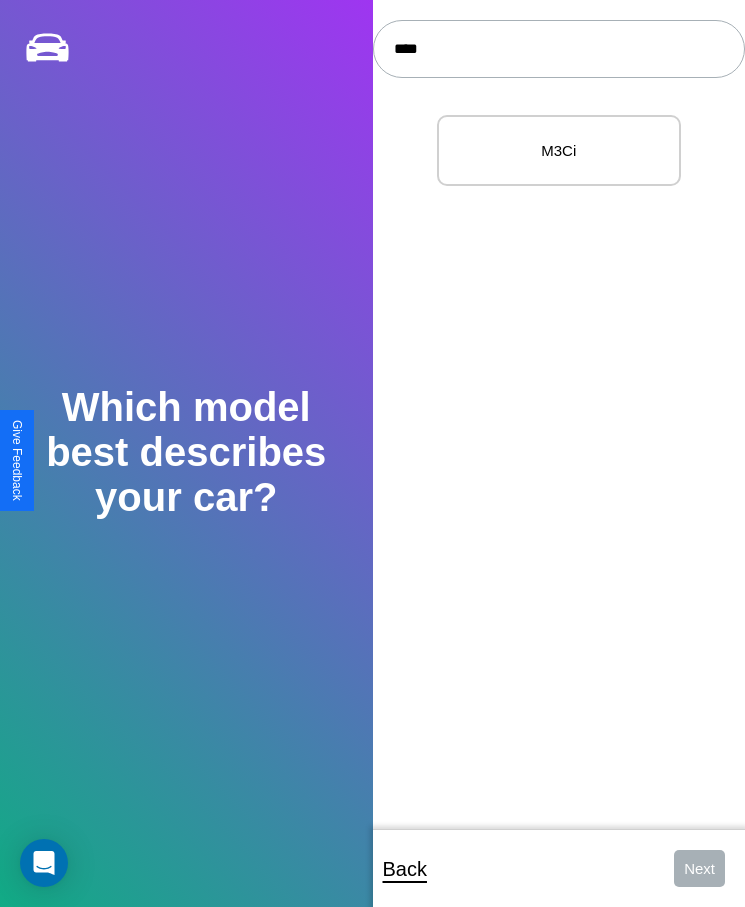 type on "****" 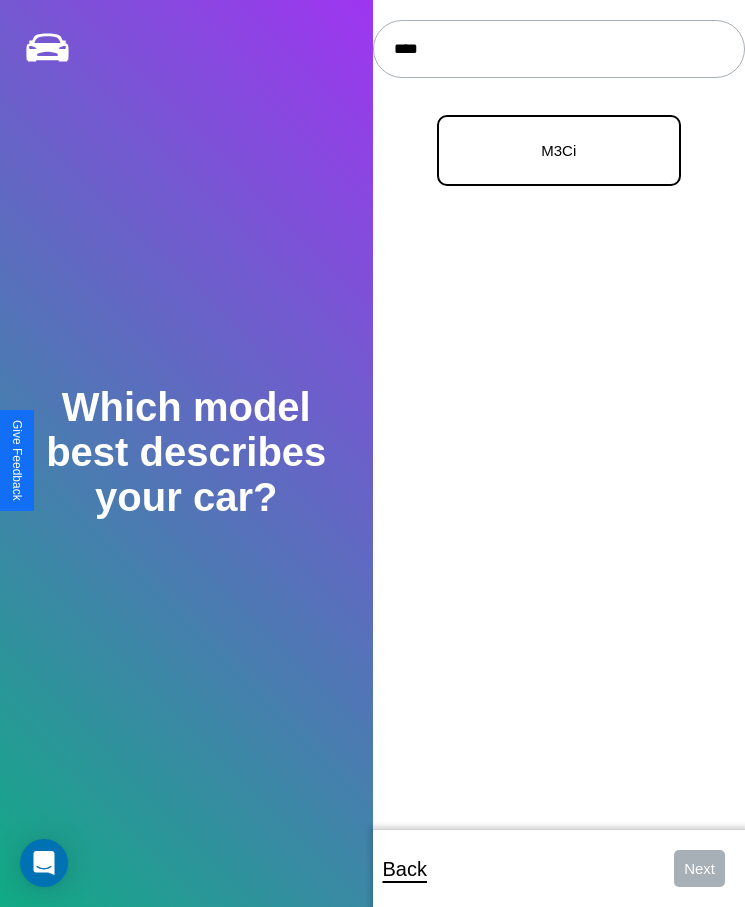 click on "M3Ci" at bounding box center (559, 150) 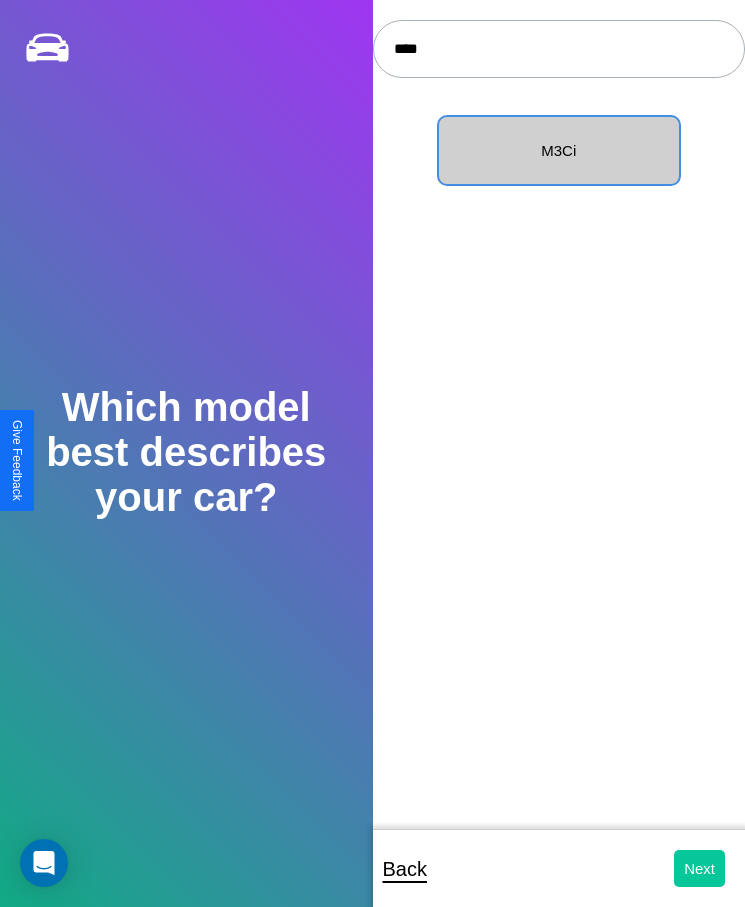 click on "Next" at bounding box center [699, 868] 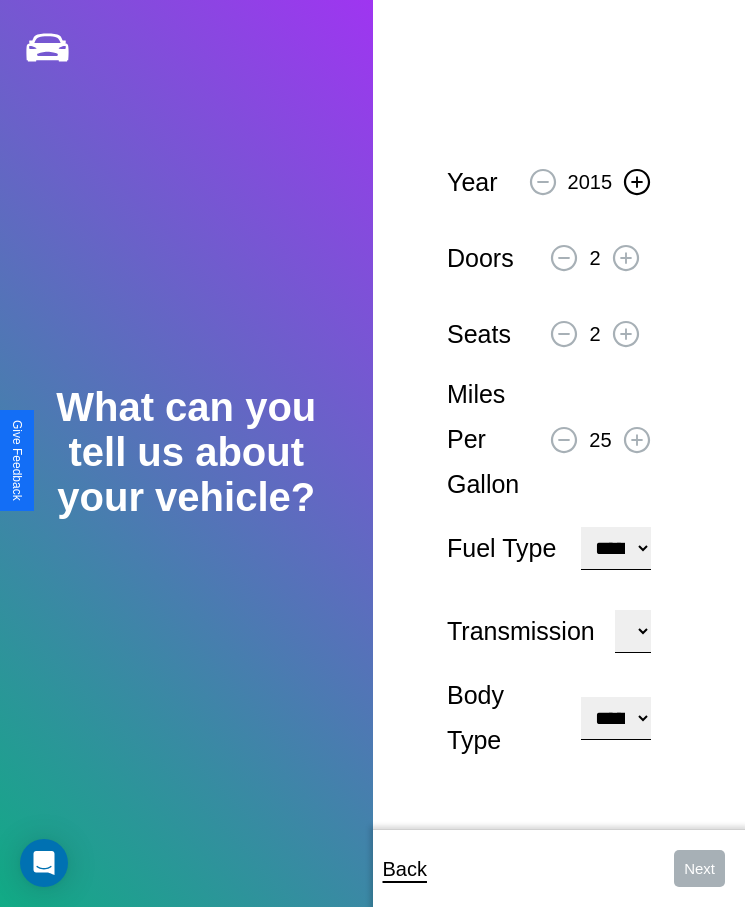 click 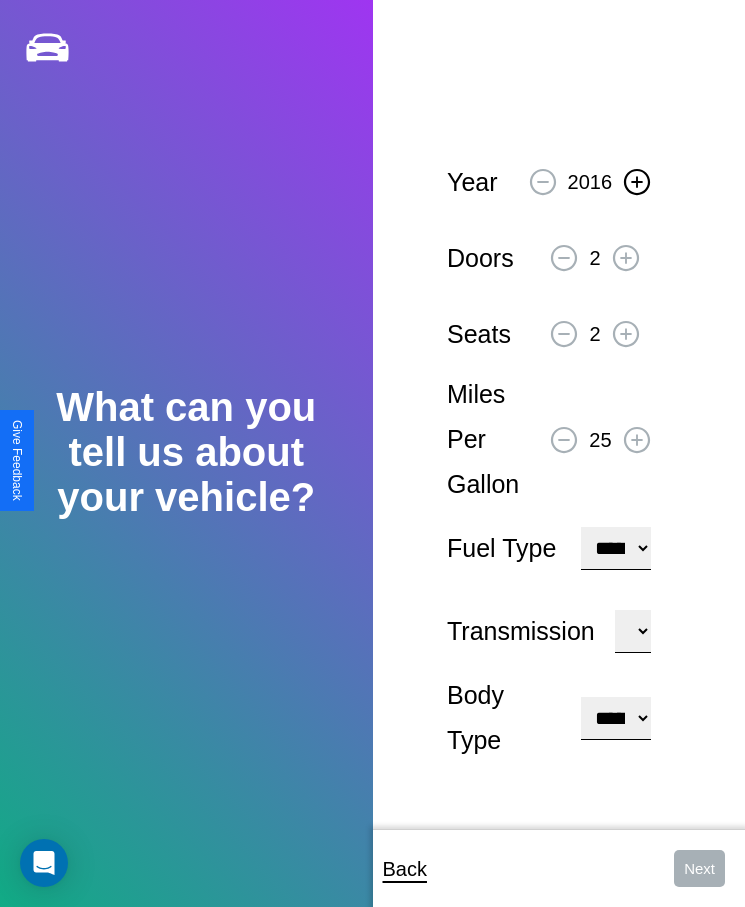click 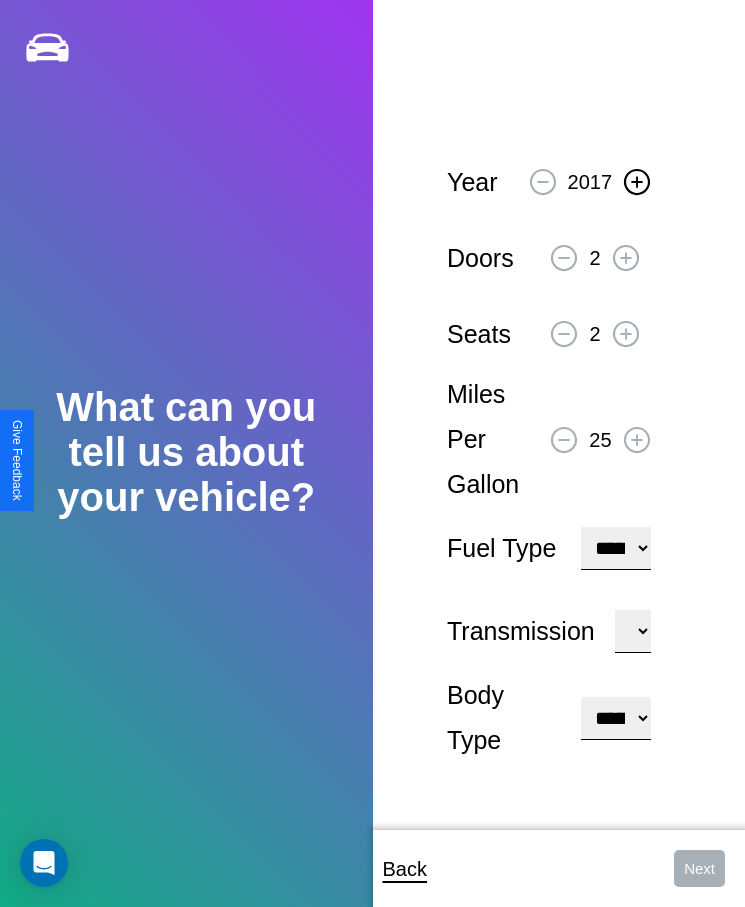 click 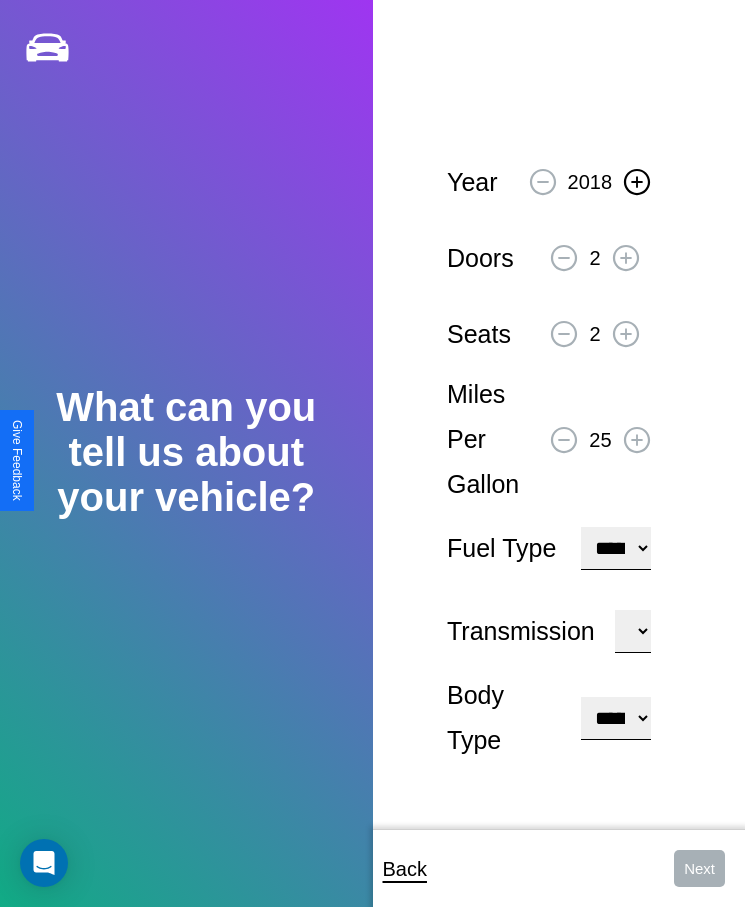 click 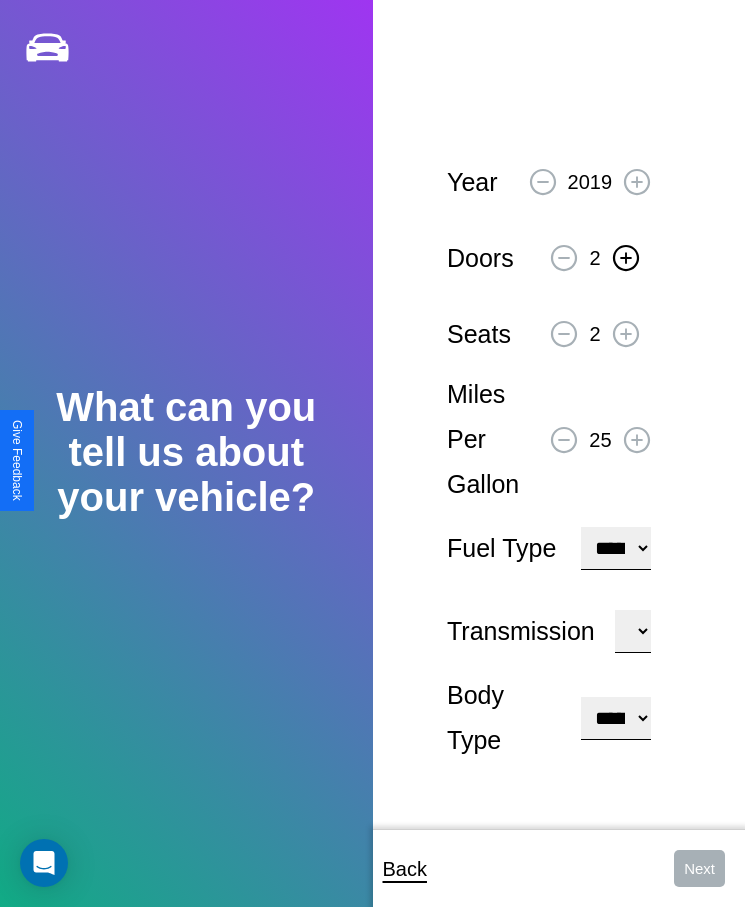click 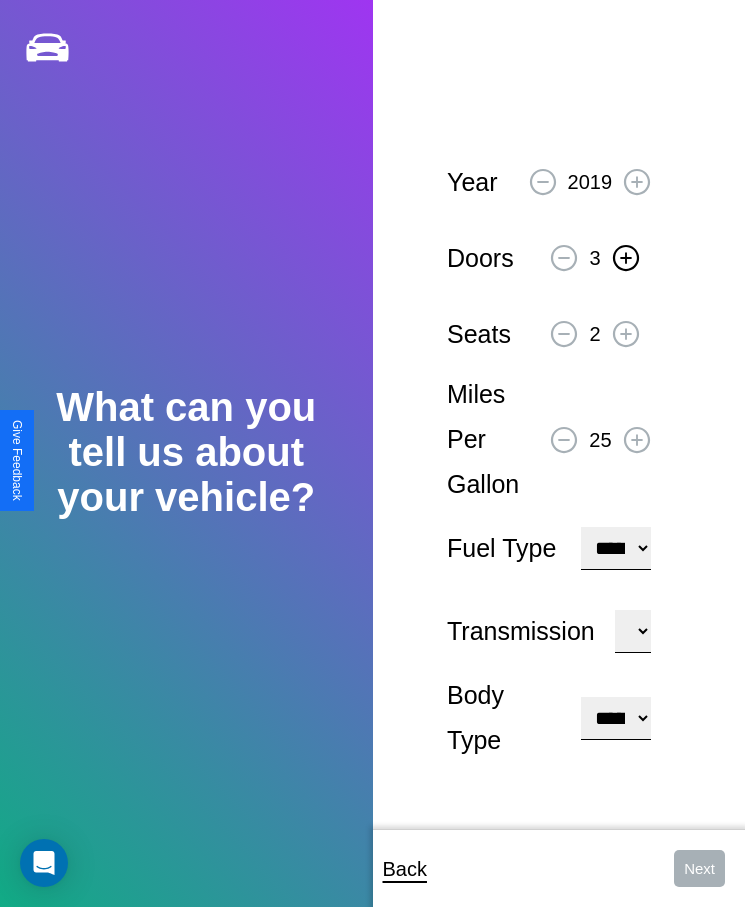 click 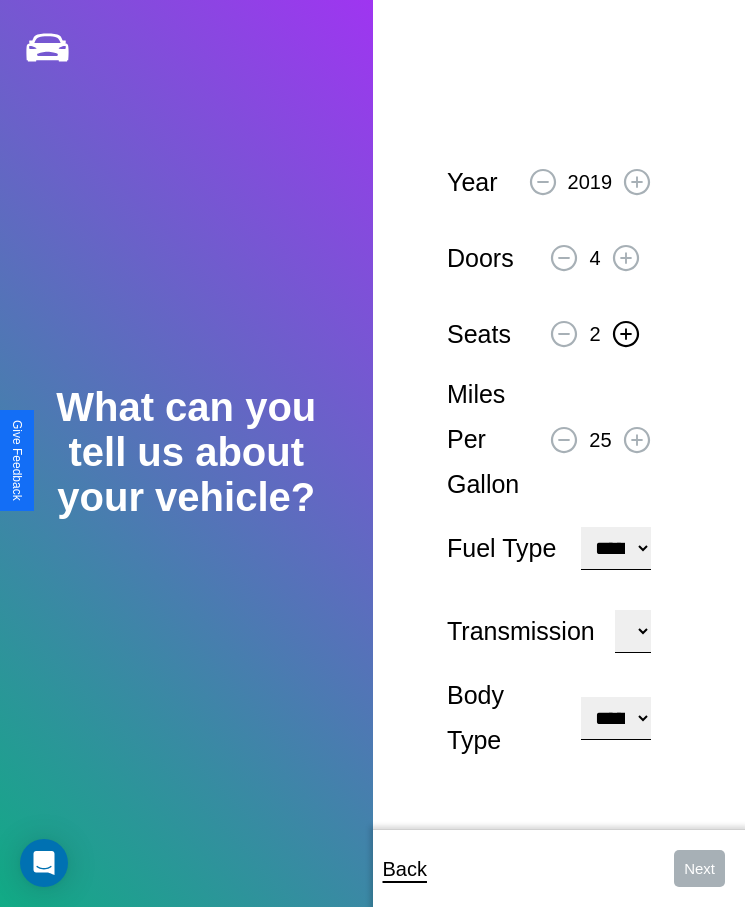 click 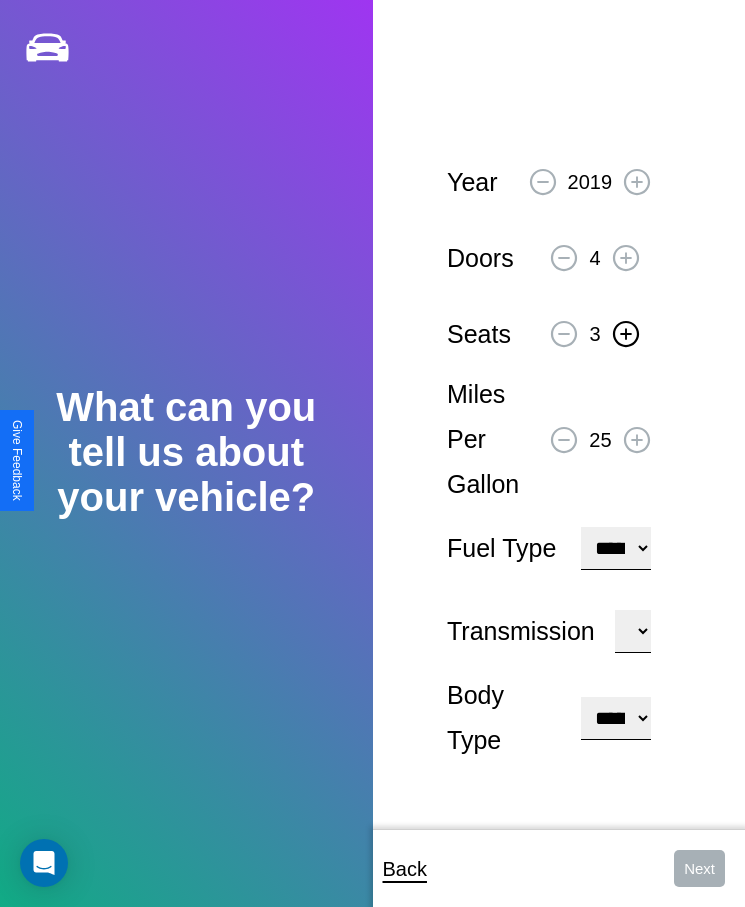 click 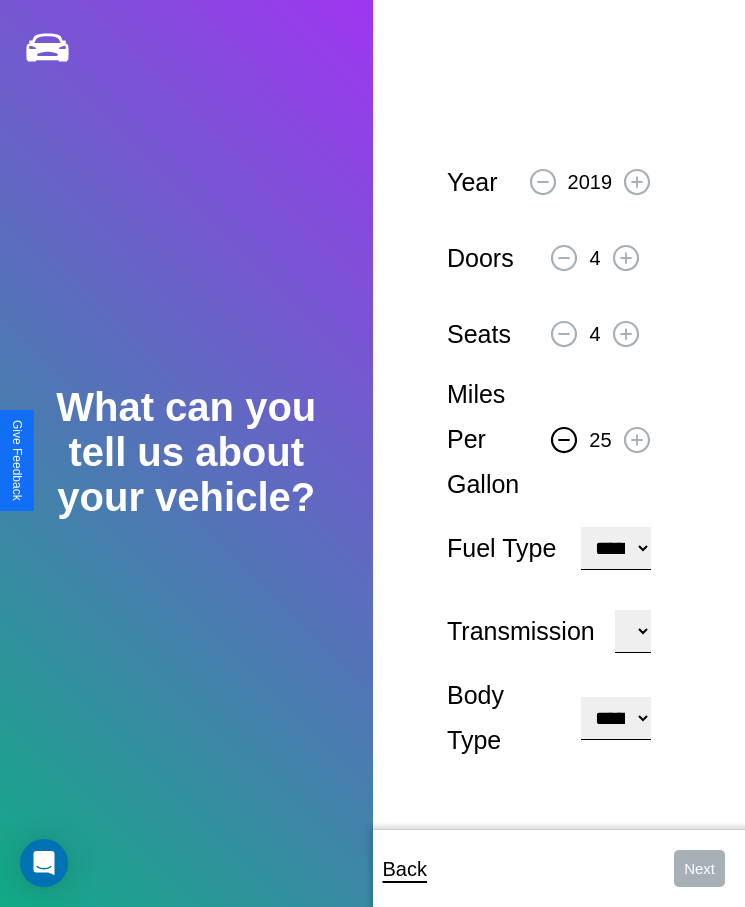 click 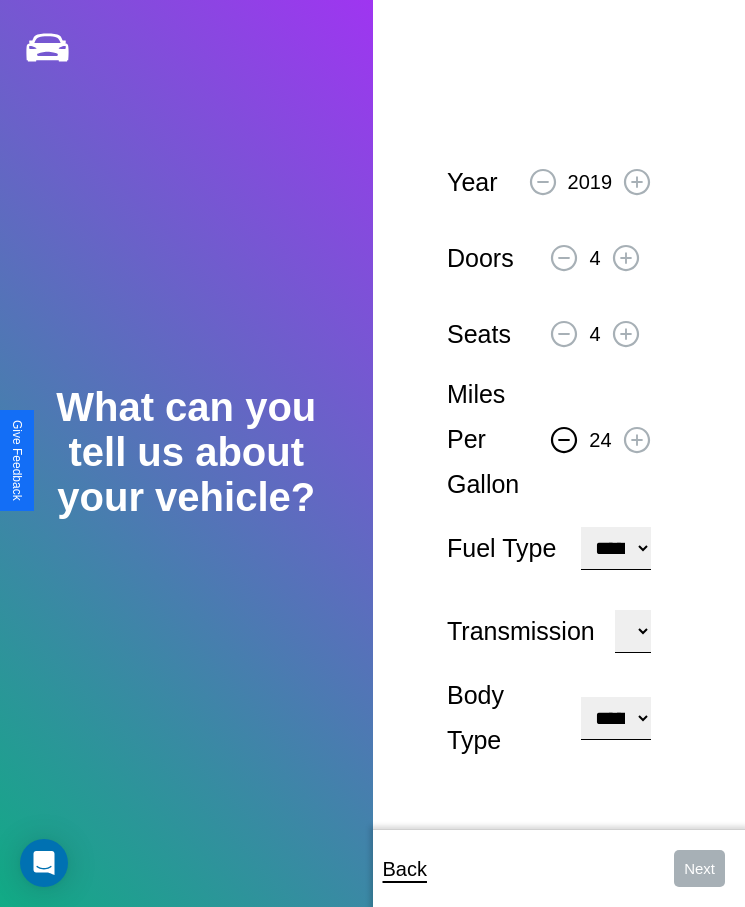 click 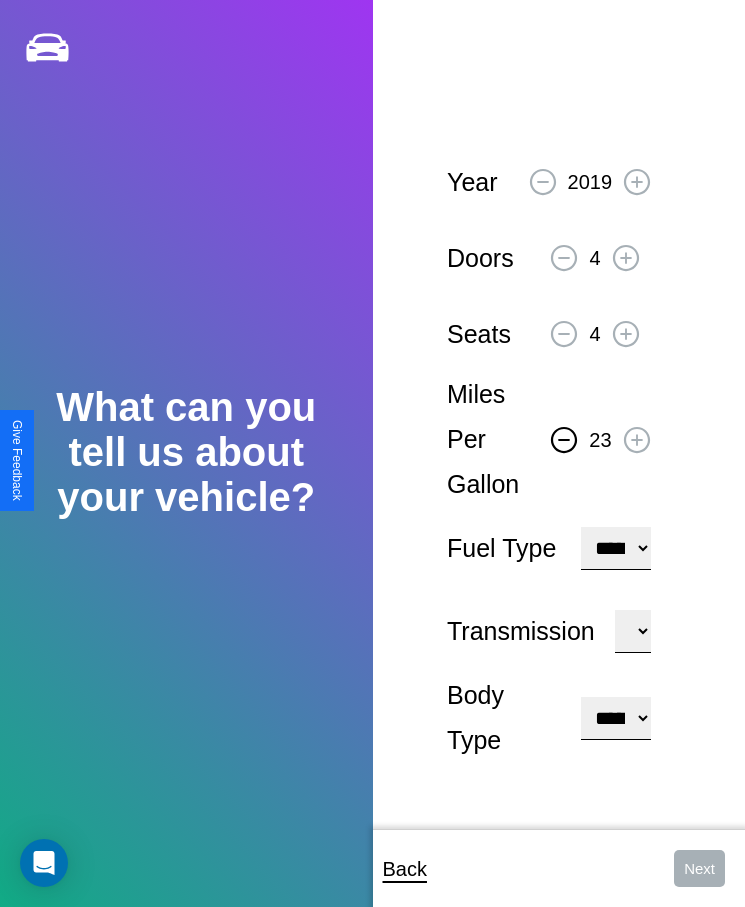 click 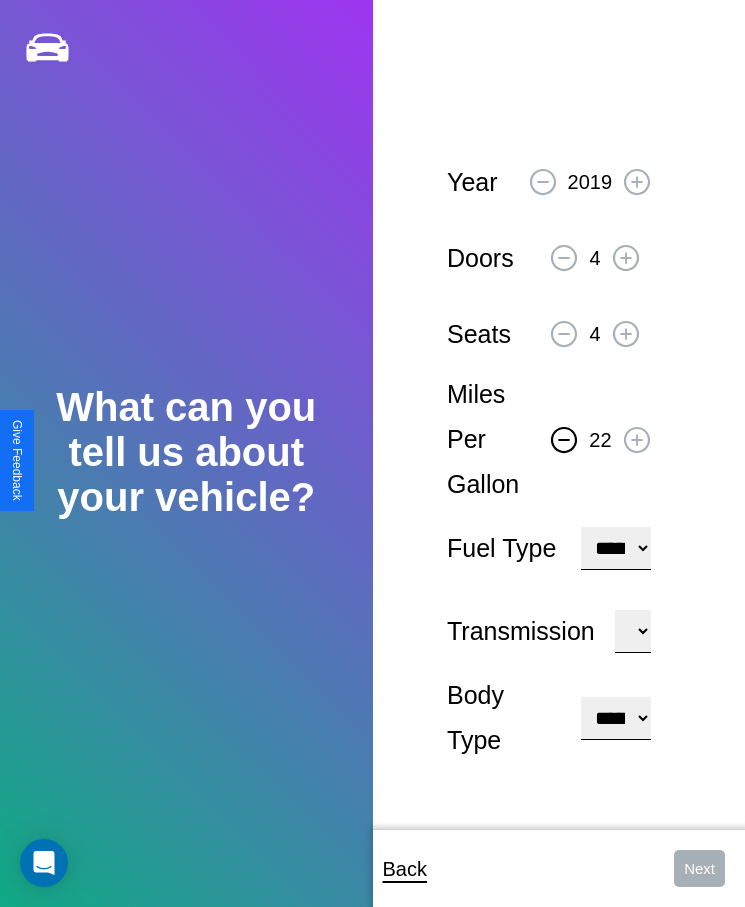 click 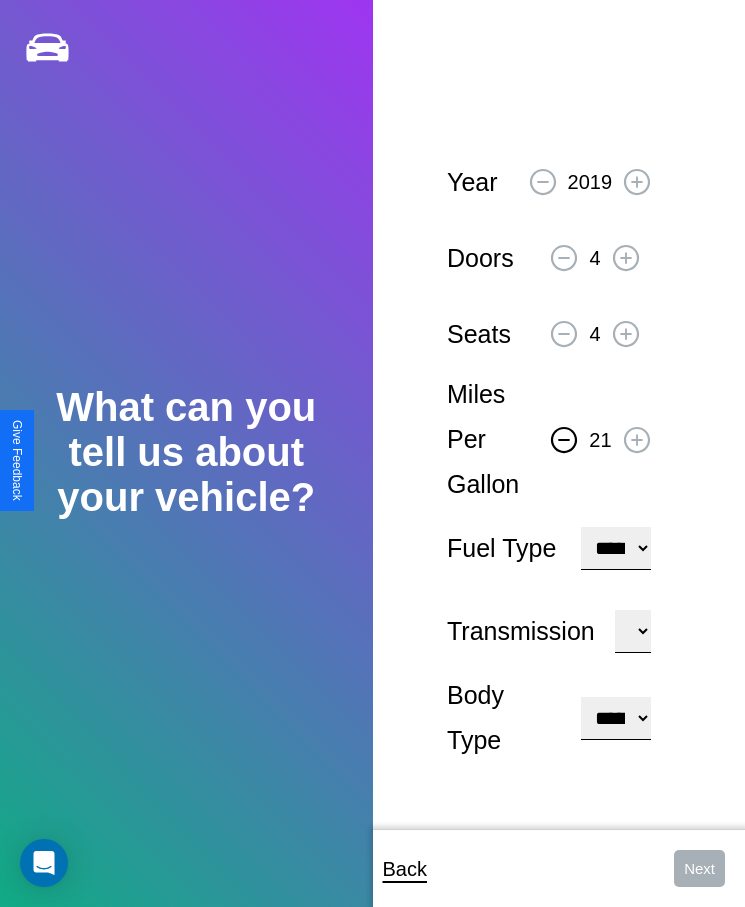 click 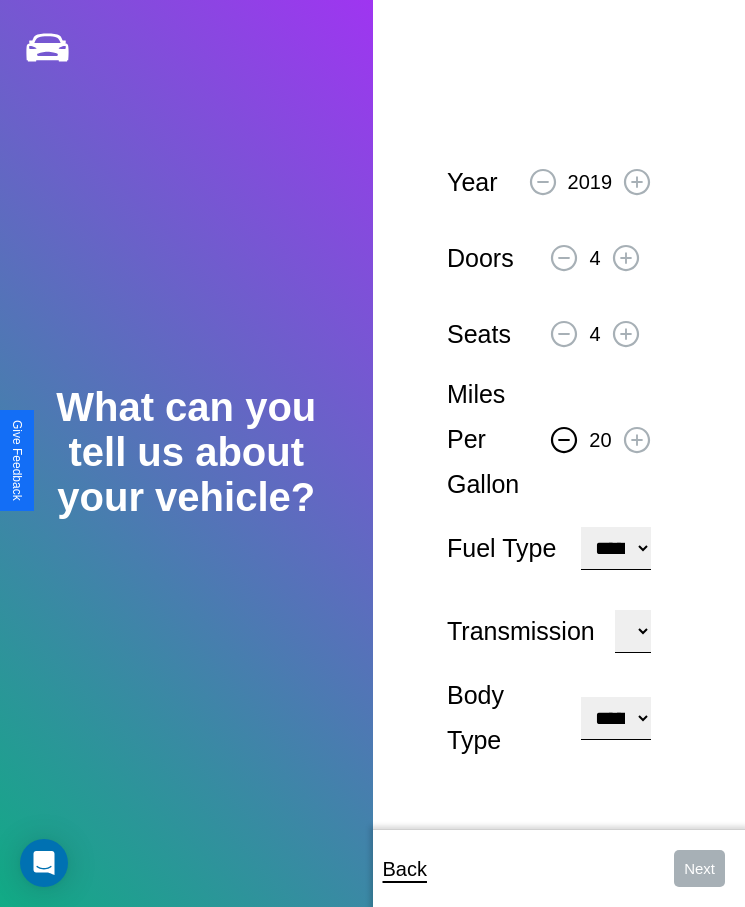 click on "**********" at bounding box center (615, 548) 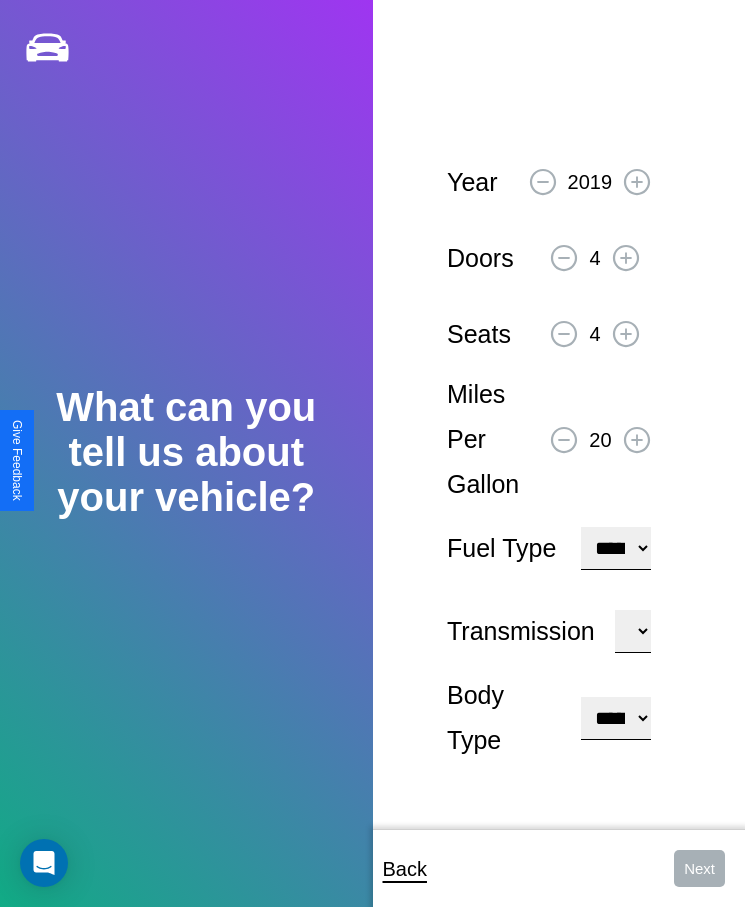 select on "**********" 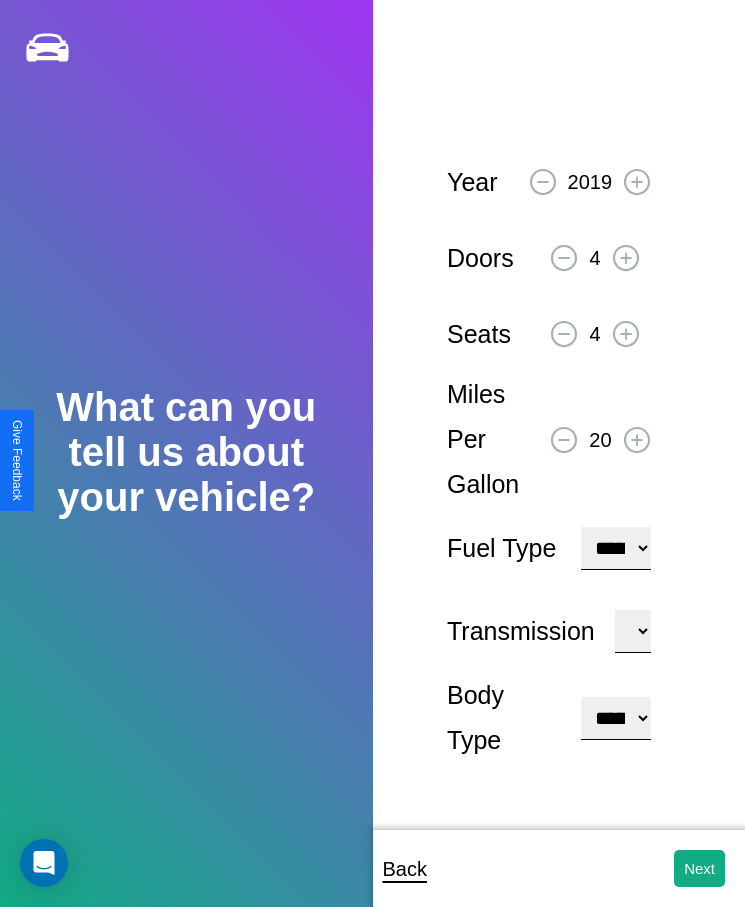click on "**********" at bounding box center [615, 718] 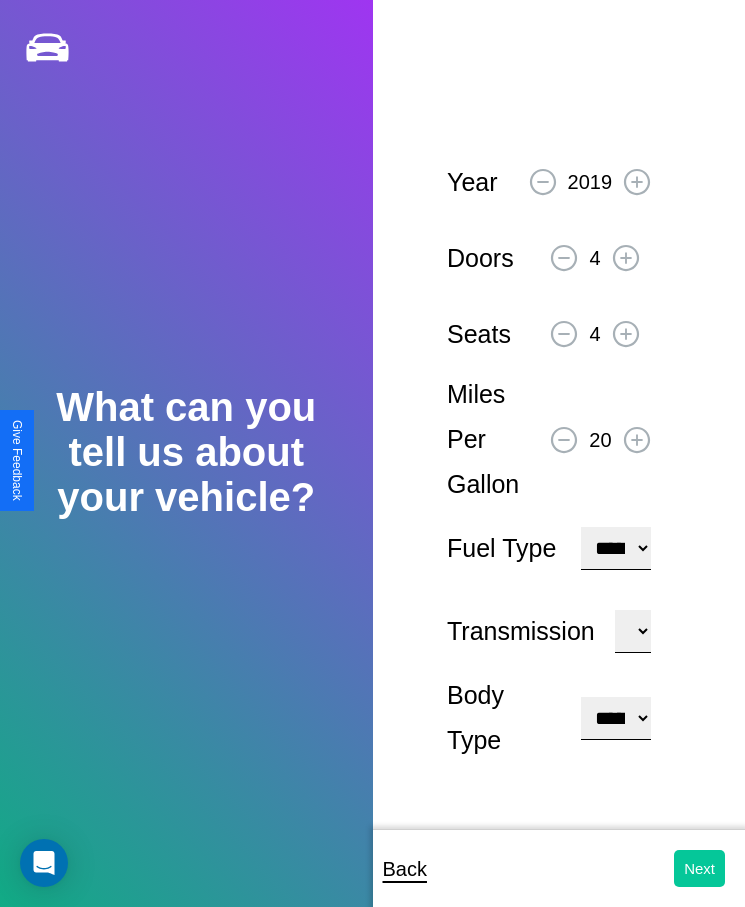 click on "Next" at bounding box center [699, 868] 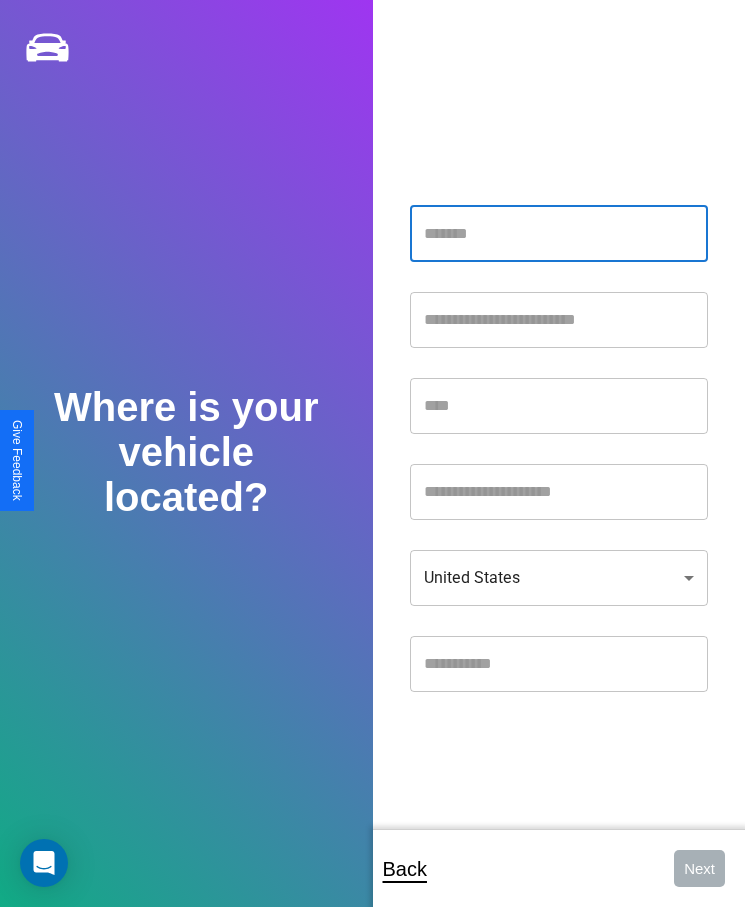 click at bounding box center [559, 234] 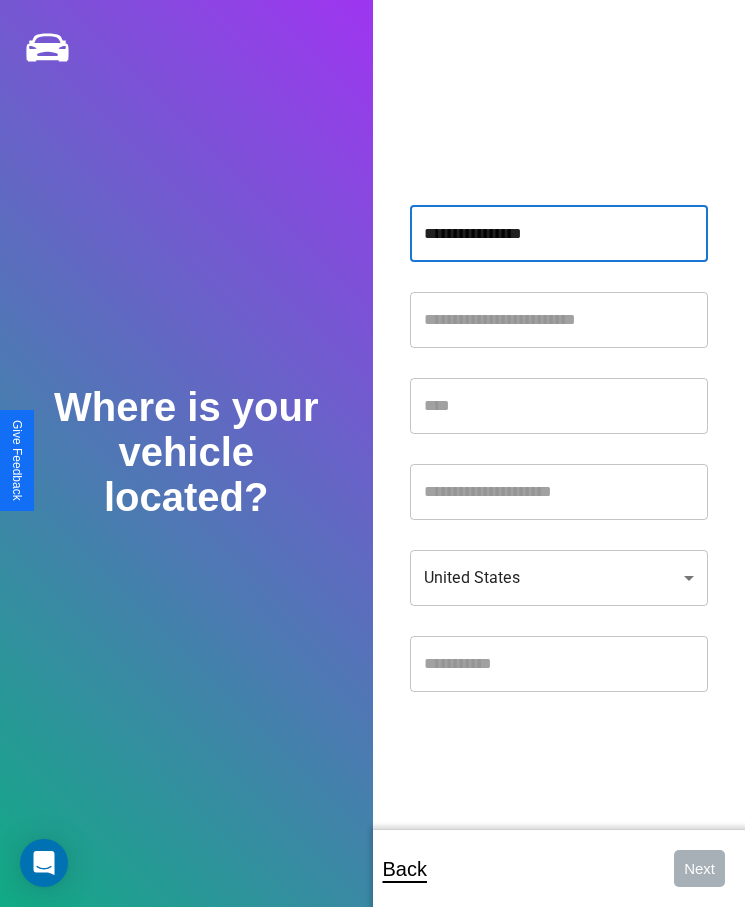type on "**********" 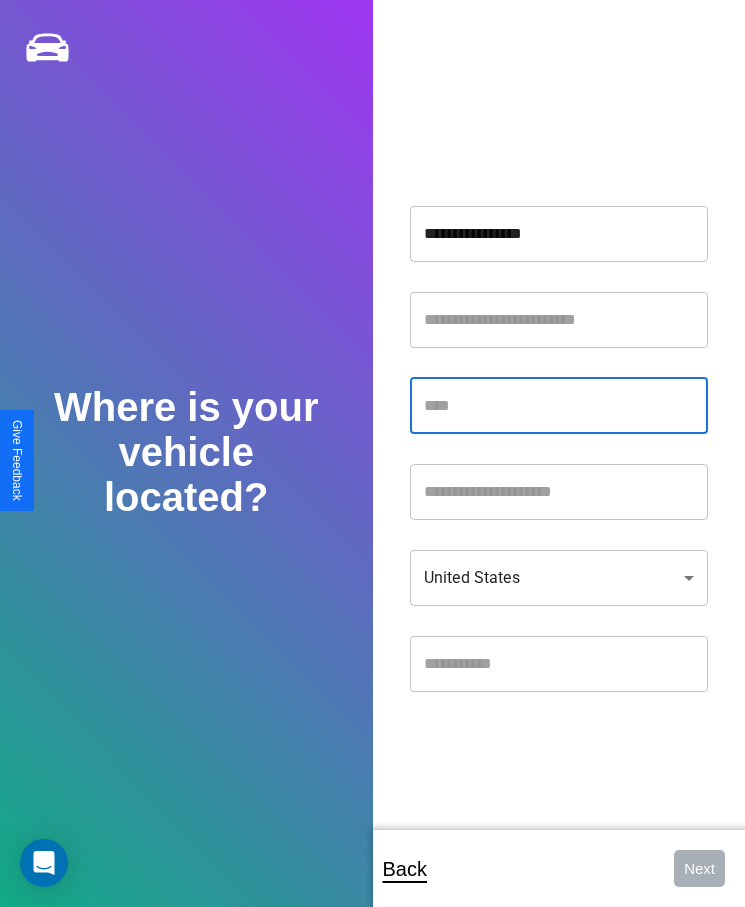 click at bounding box center (559, 406) 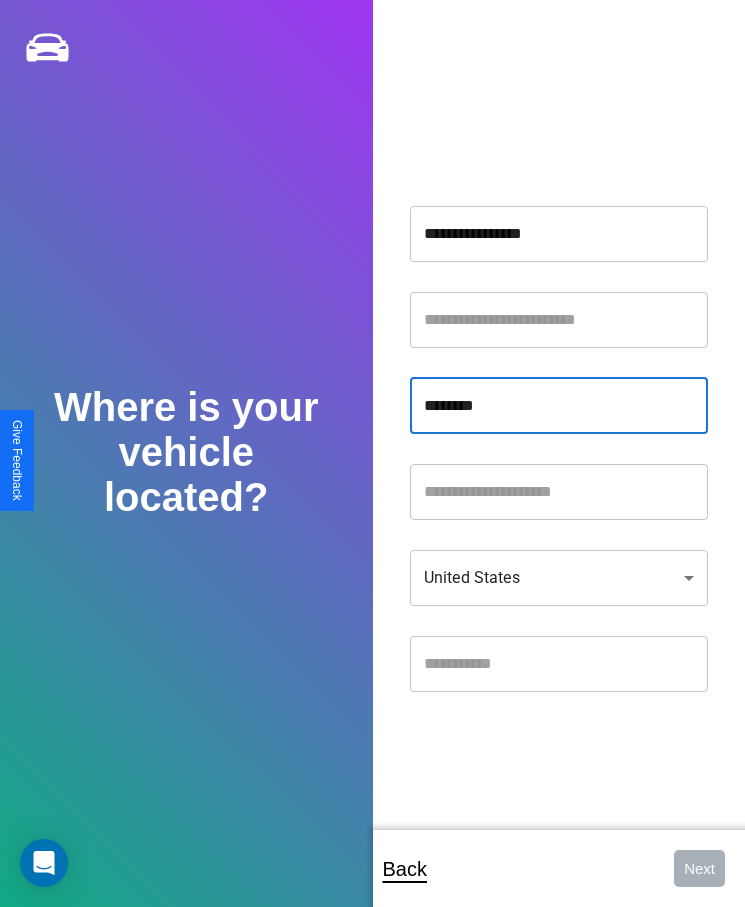 type on "********" 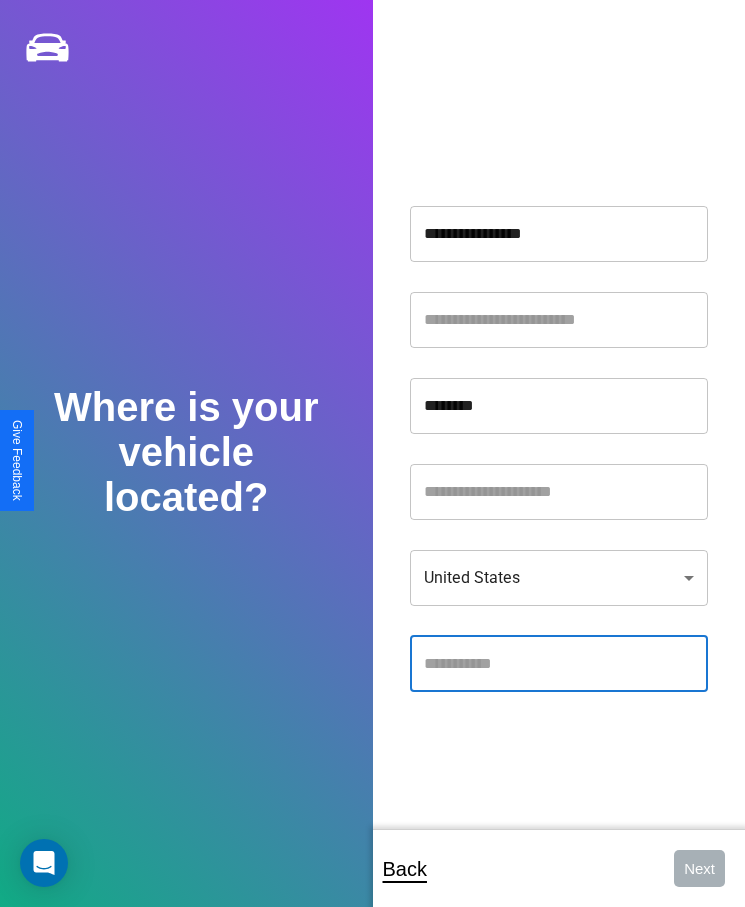 click at bounding box center (559, 664) 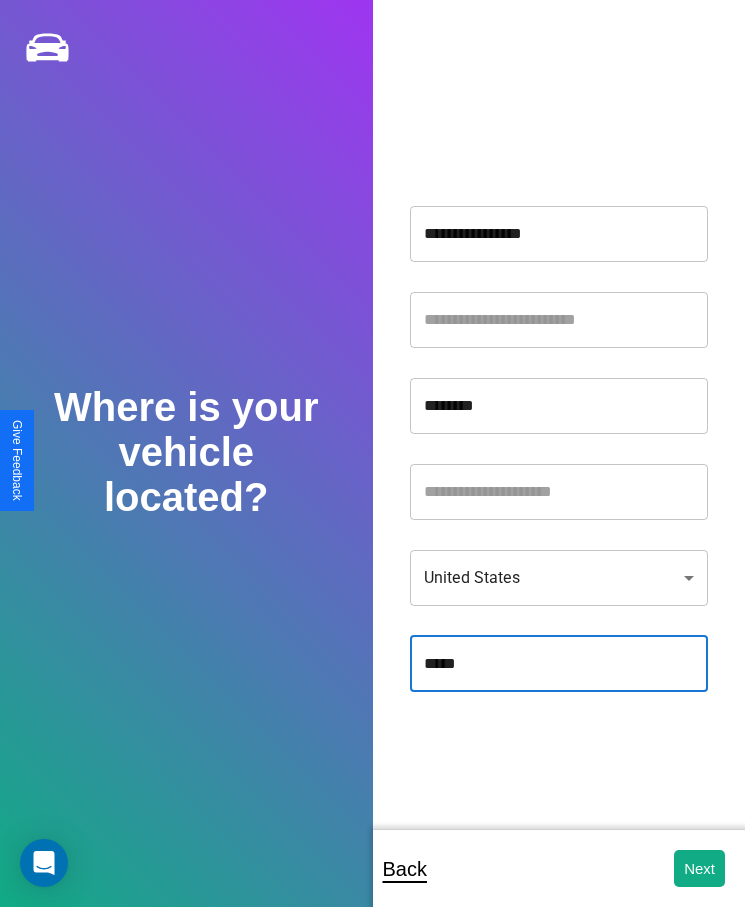 type on "*****" 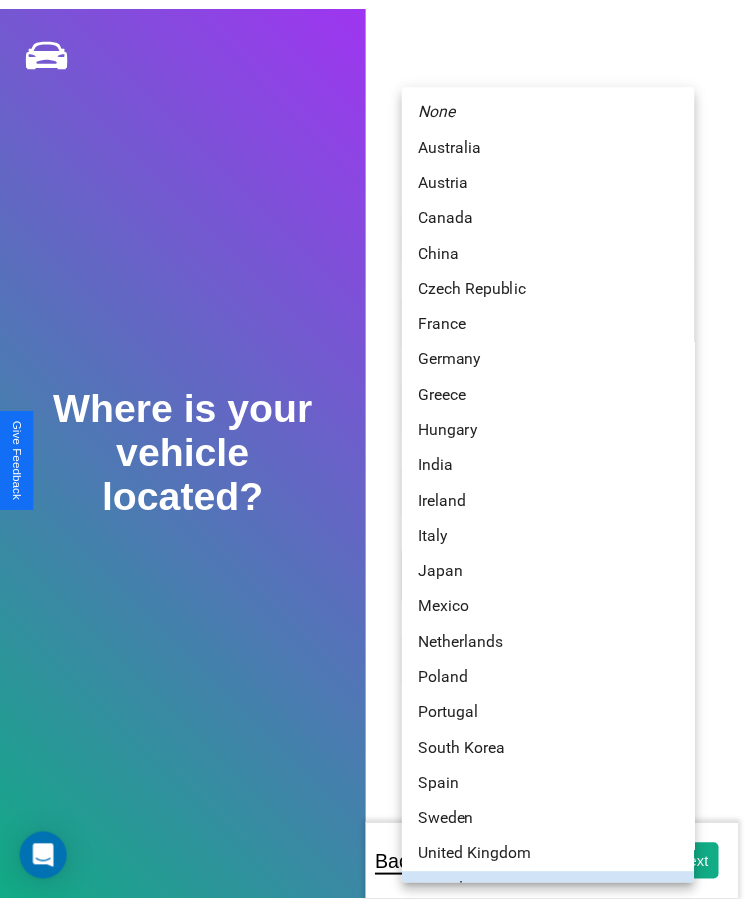 scroll, scrollTop: 25, scrollLeft: 0, axis: vertical 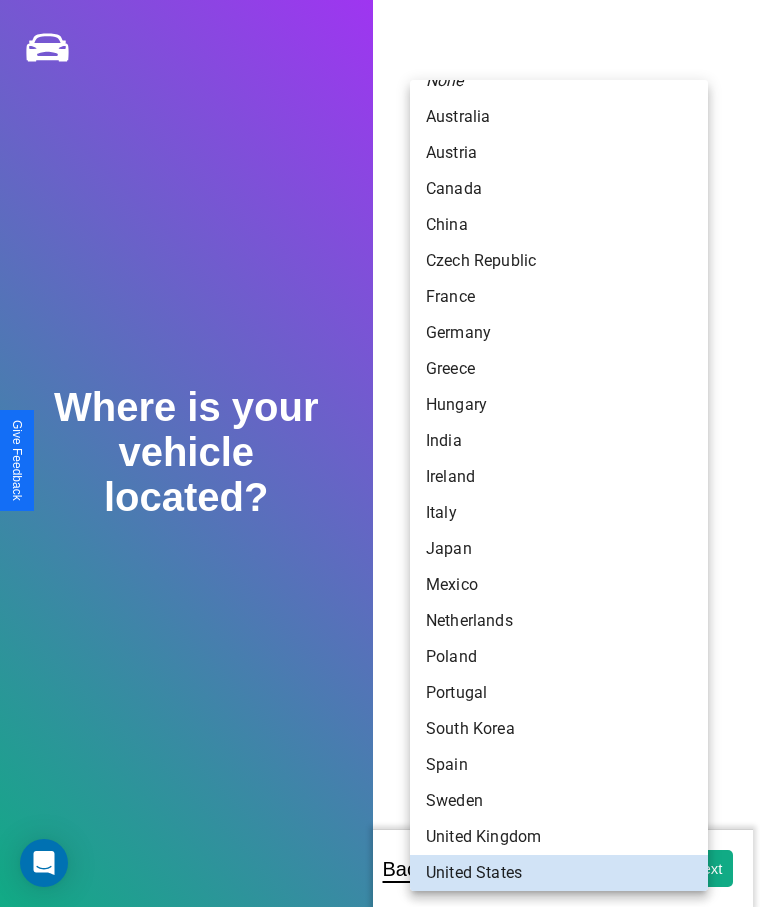 click on "Hungary" at bounding box center [559, 405] 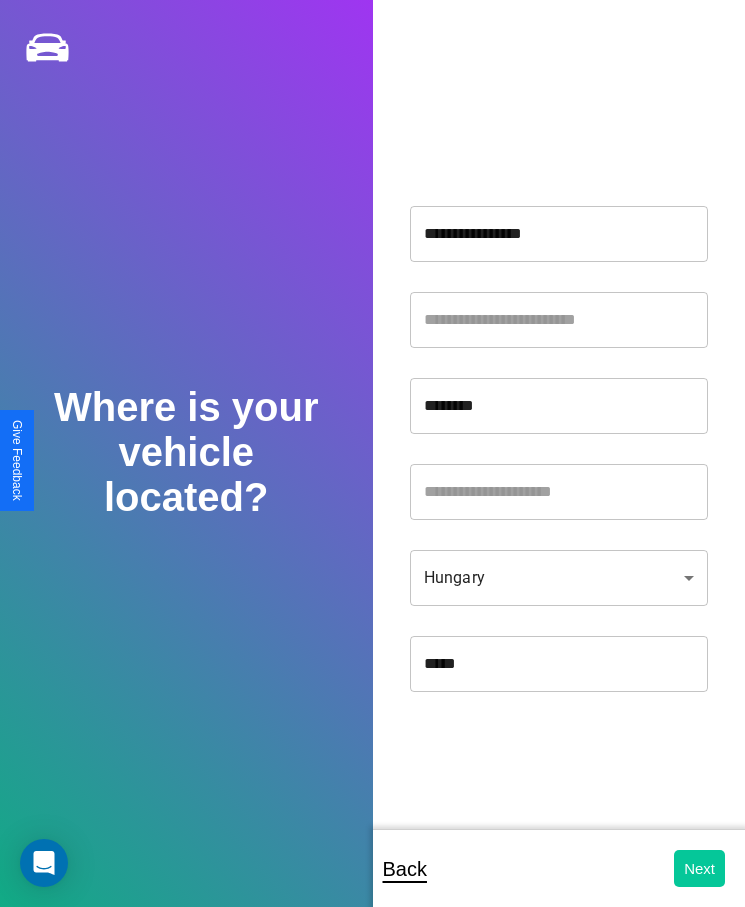 click on "Next" at bounding box center [699, 868] 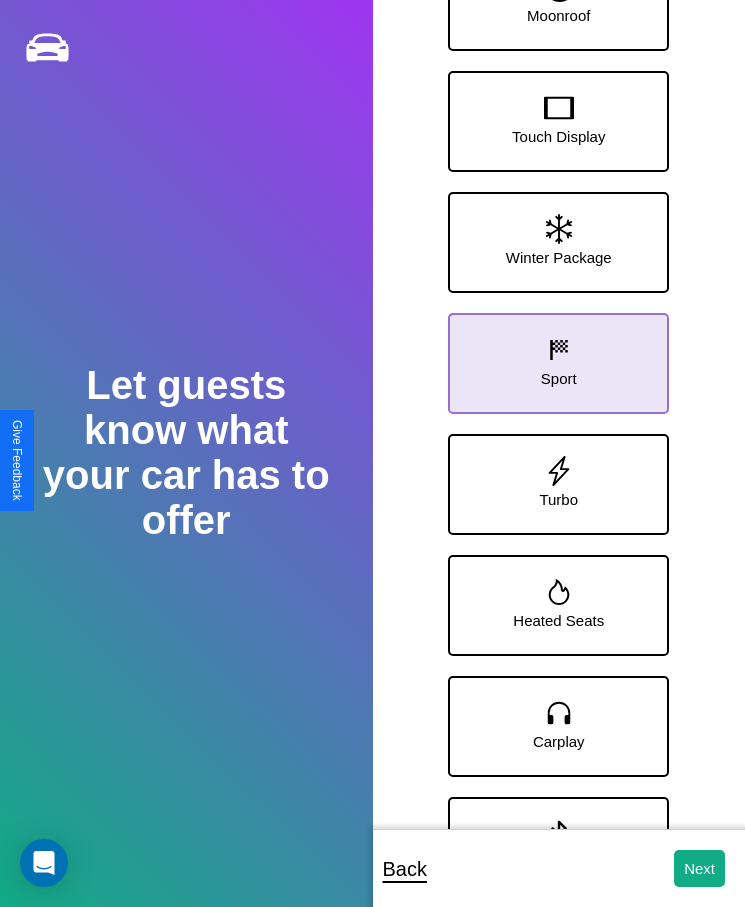 click 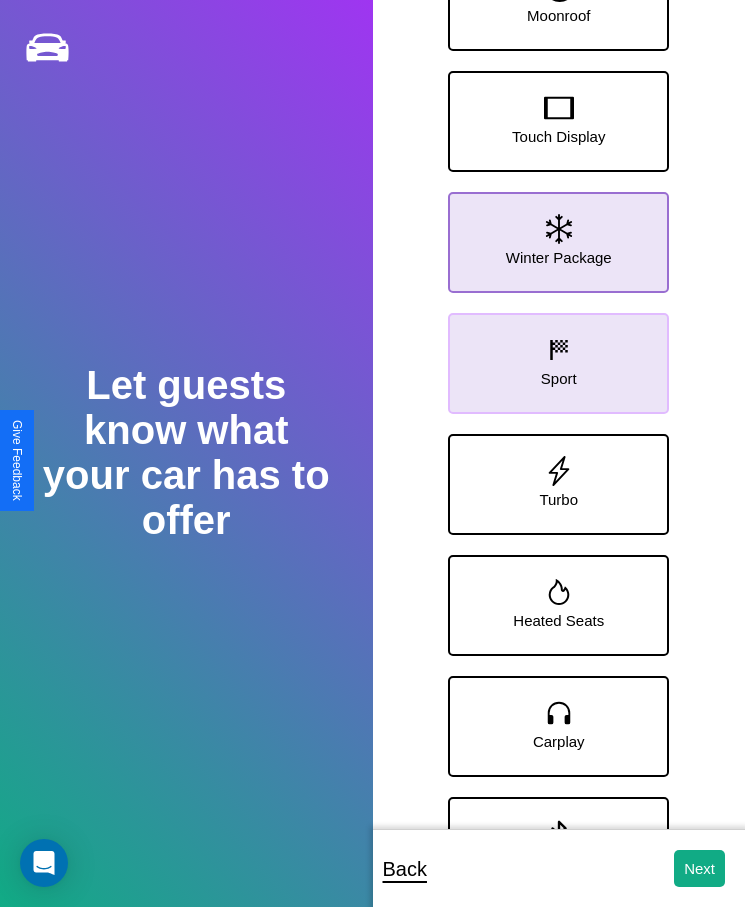 click 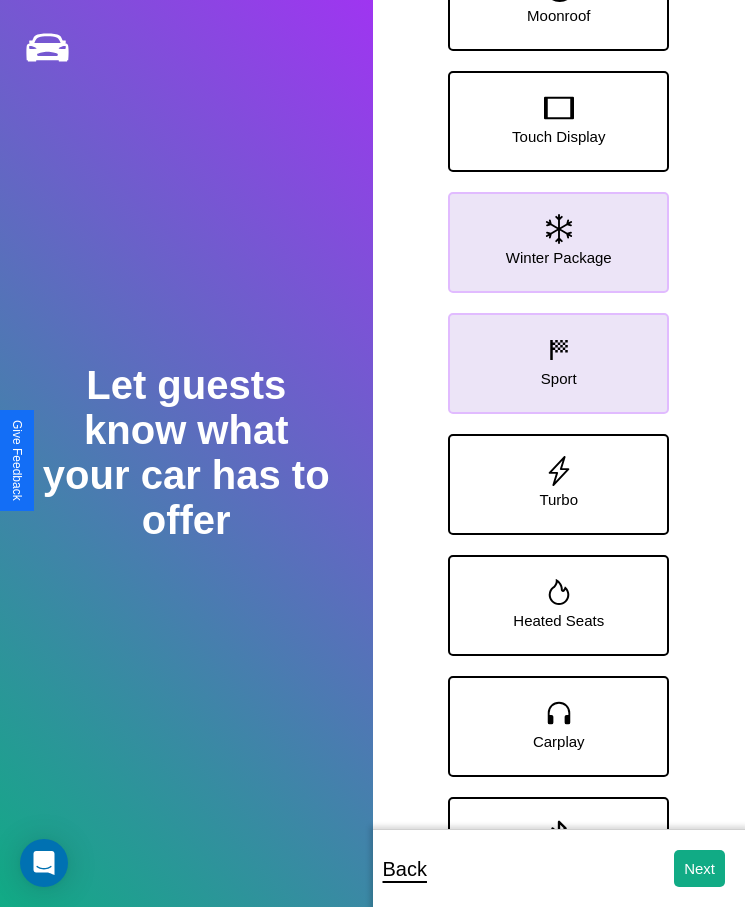 click 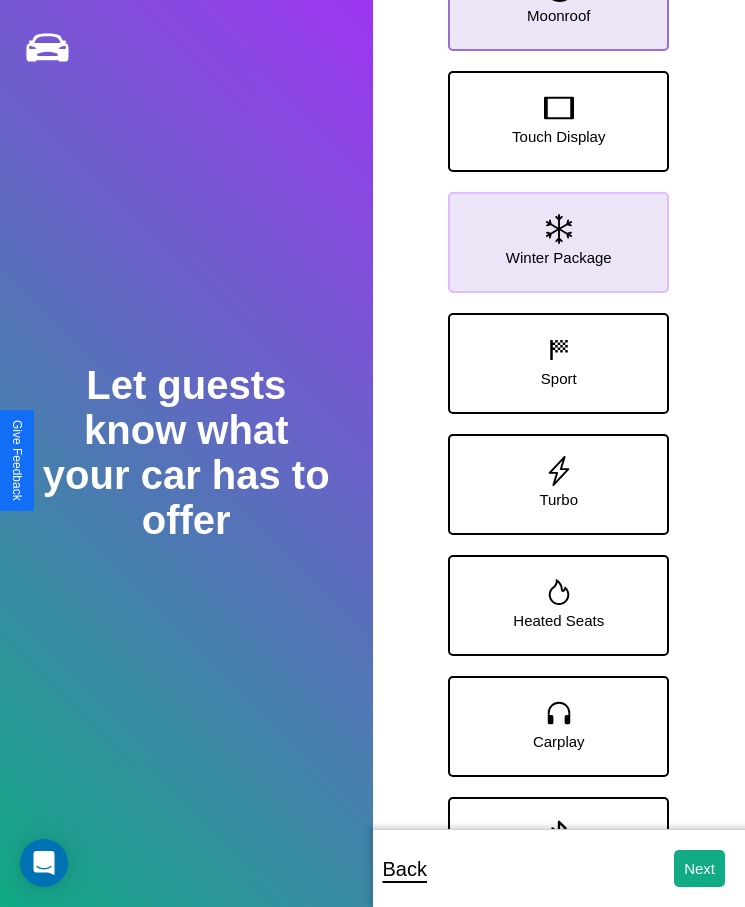 click on "Moonroof" at bounding box center (558, 15) 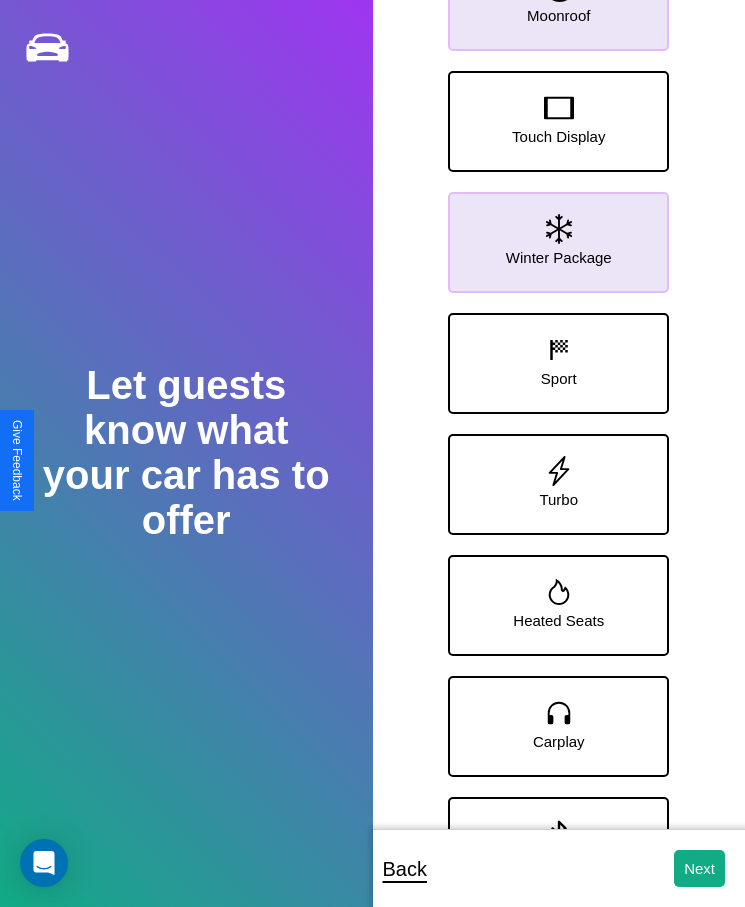 click 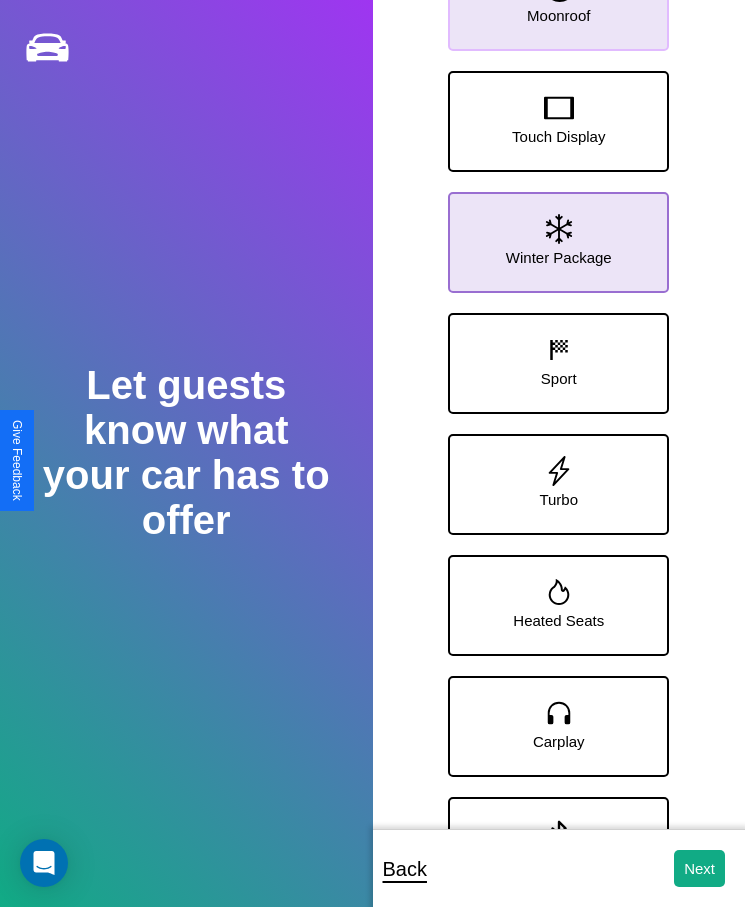 click 